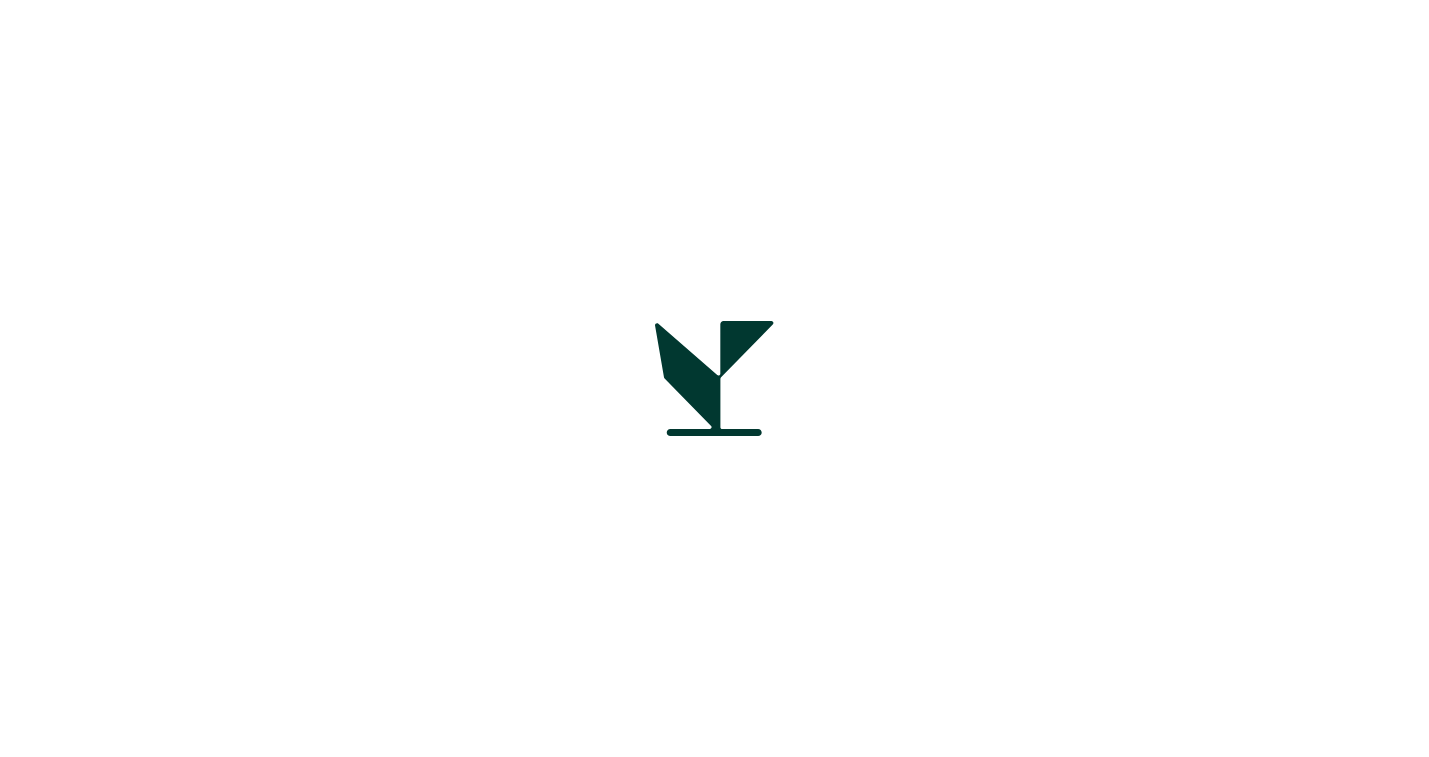 scroll, scrollTop: 0, scrollLeft: 0, axis: both 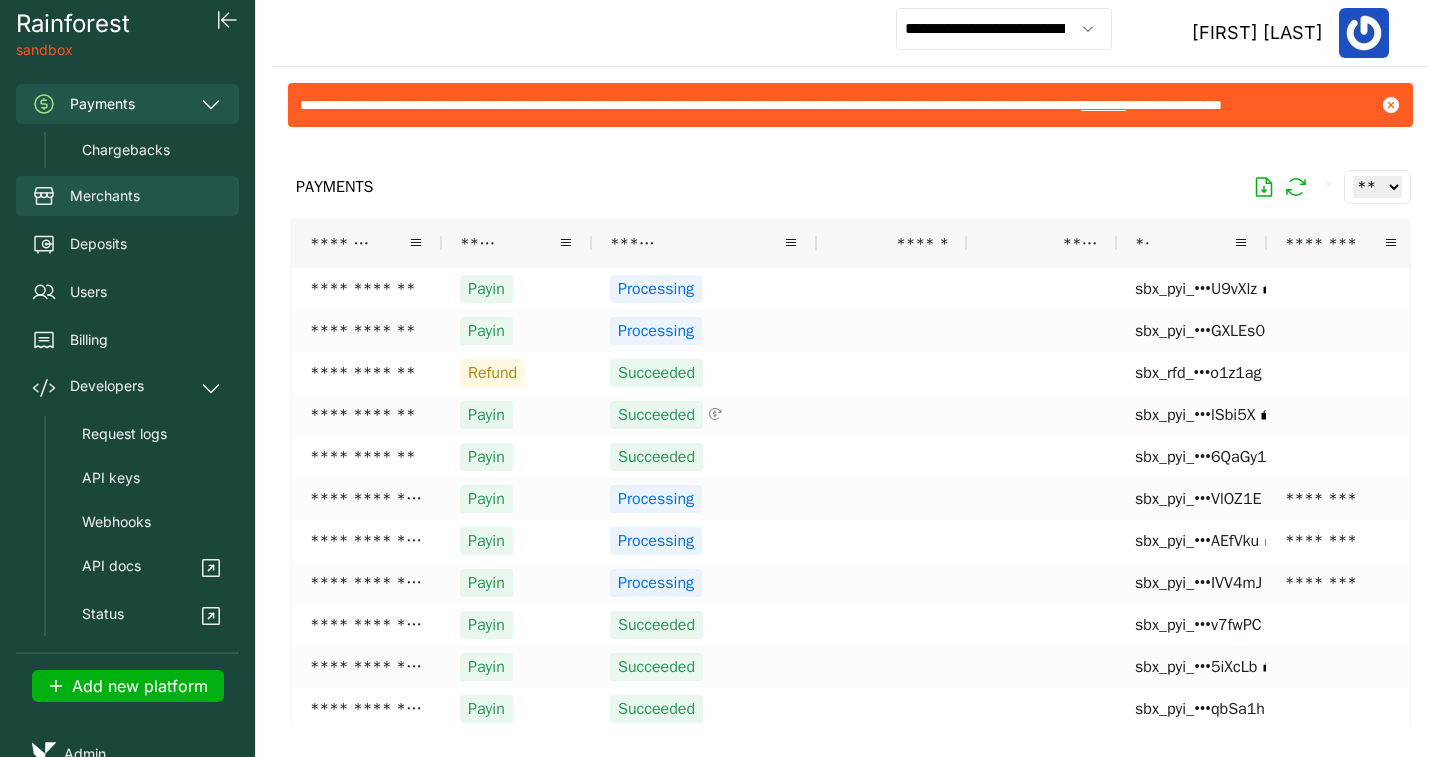 click on "Merchants" at bounding box center [127, 196] 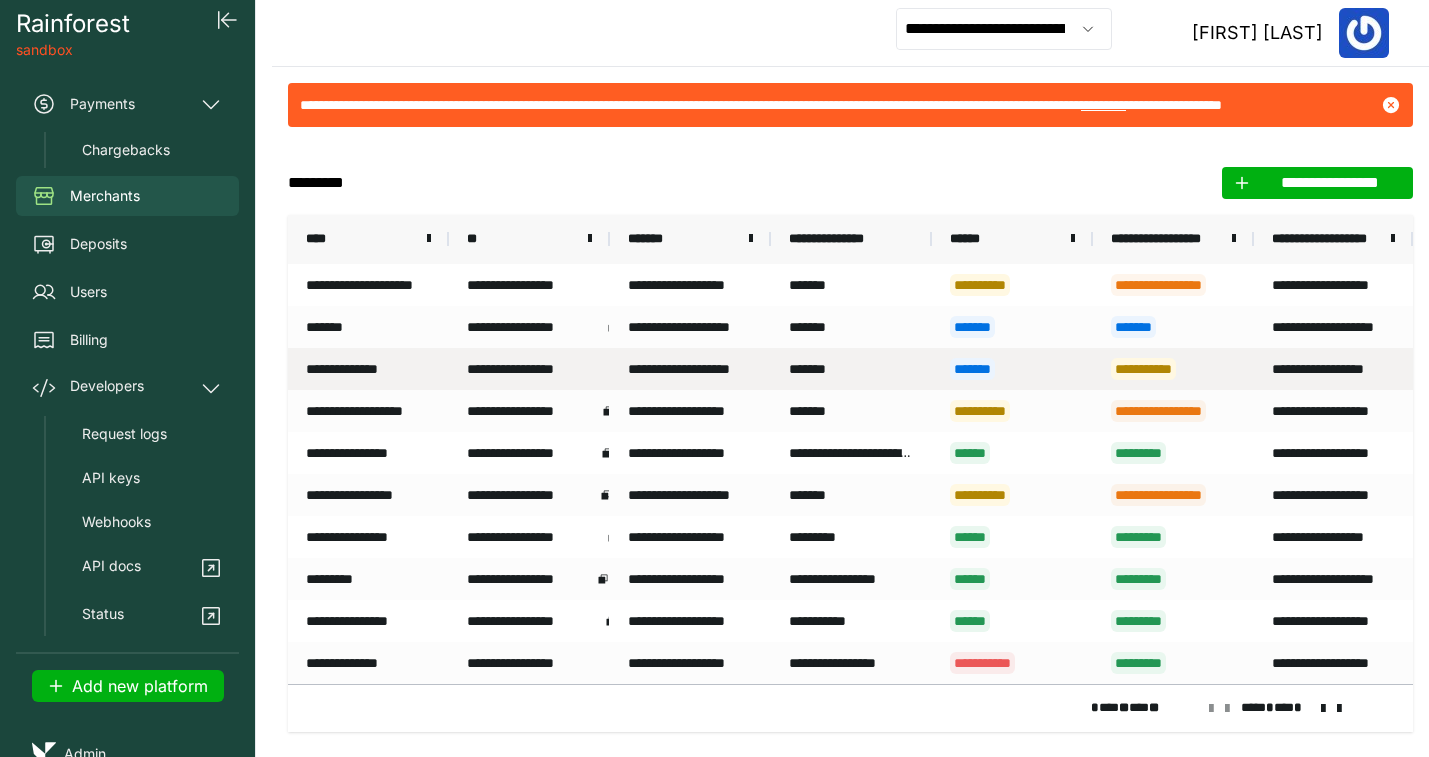 click on "**********" at bounding box center [368, 369] 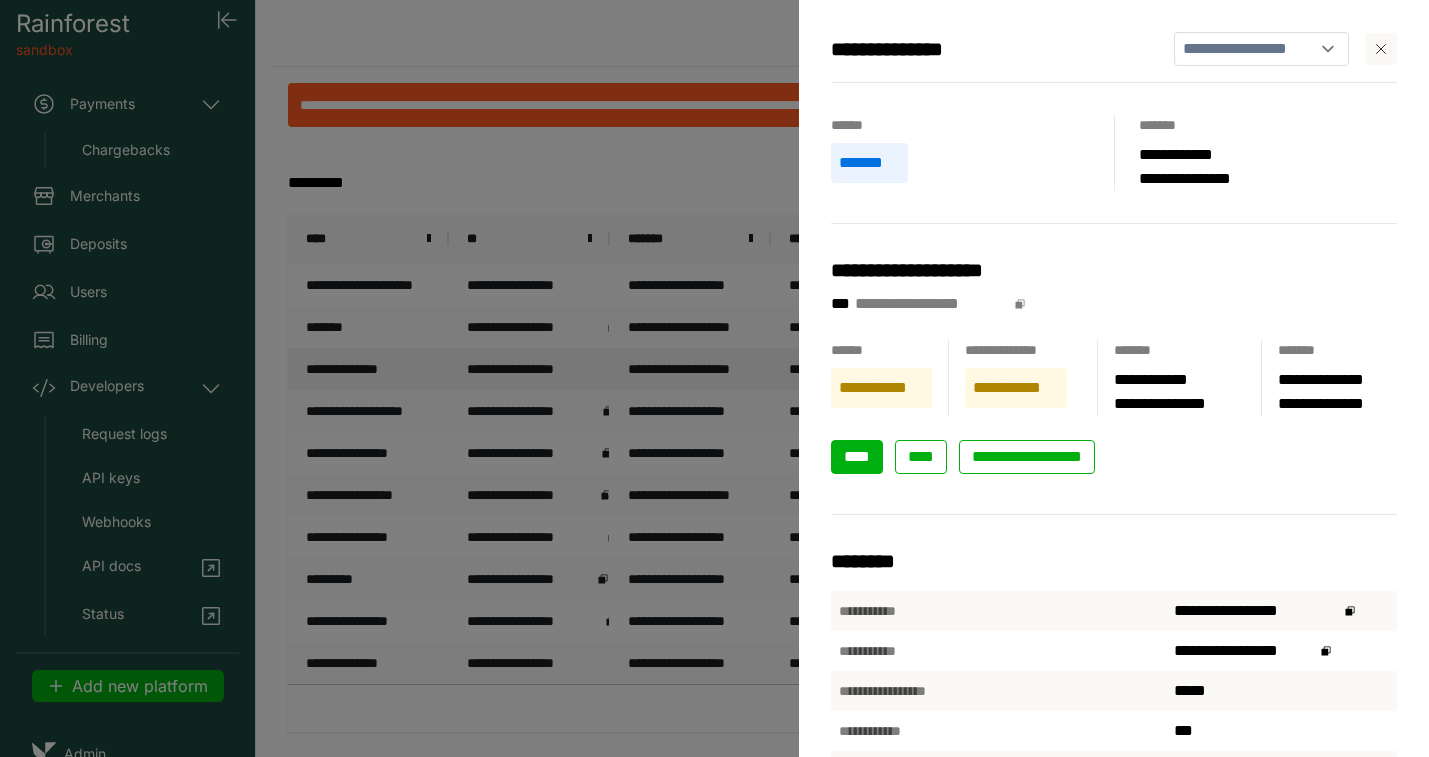 click on "****" at bounding box center [857, 456] 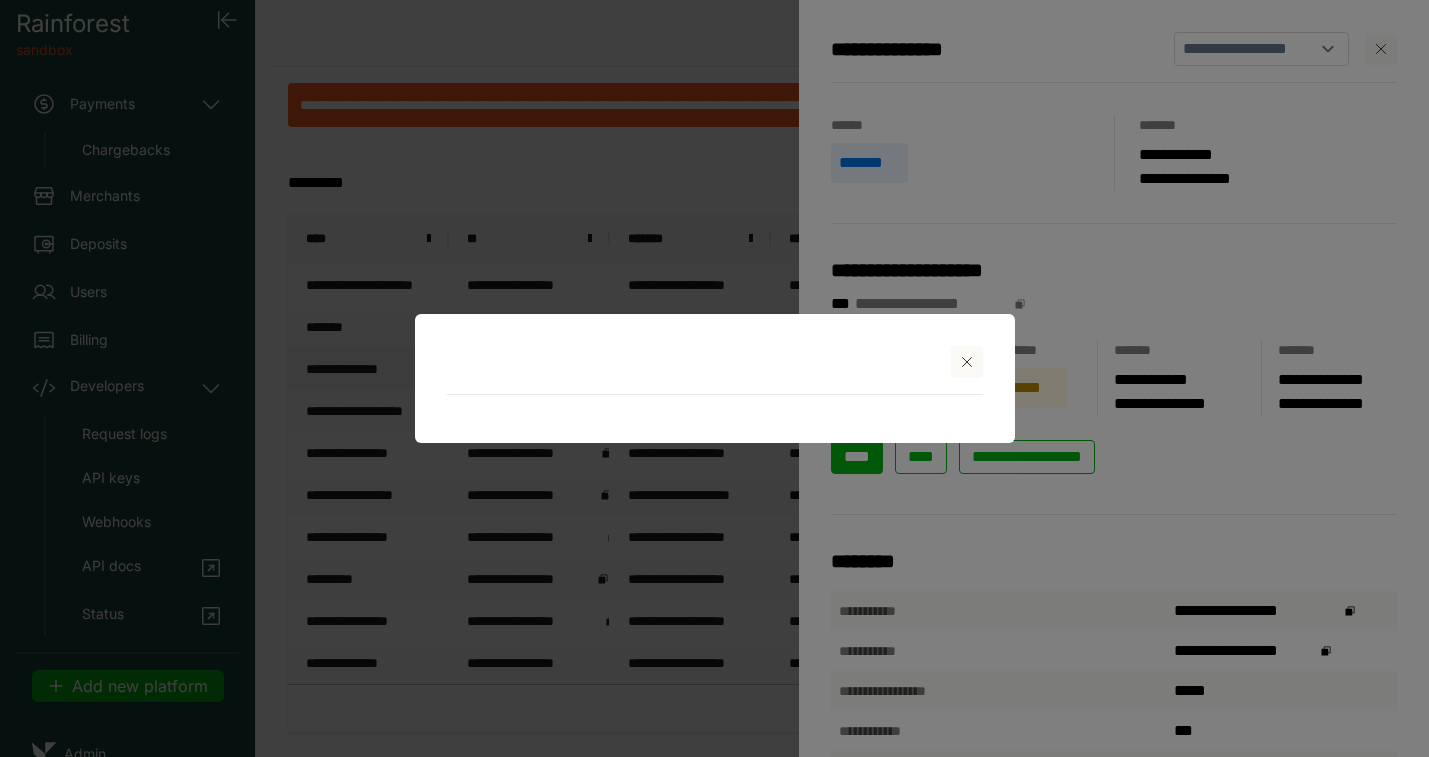 select on "***" 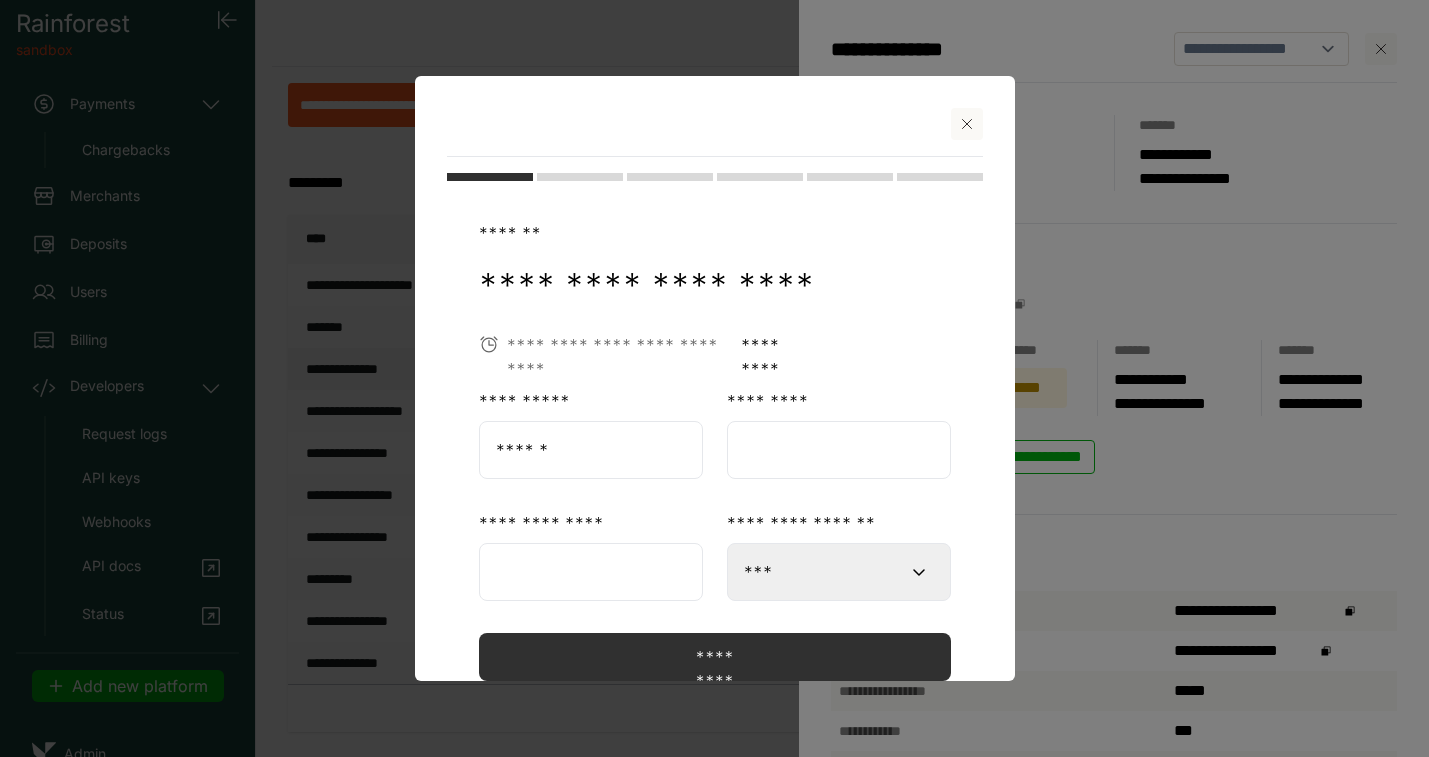 click at bounding box center [591, 572] 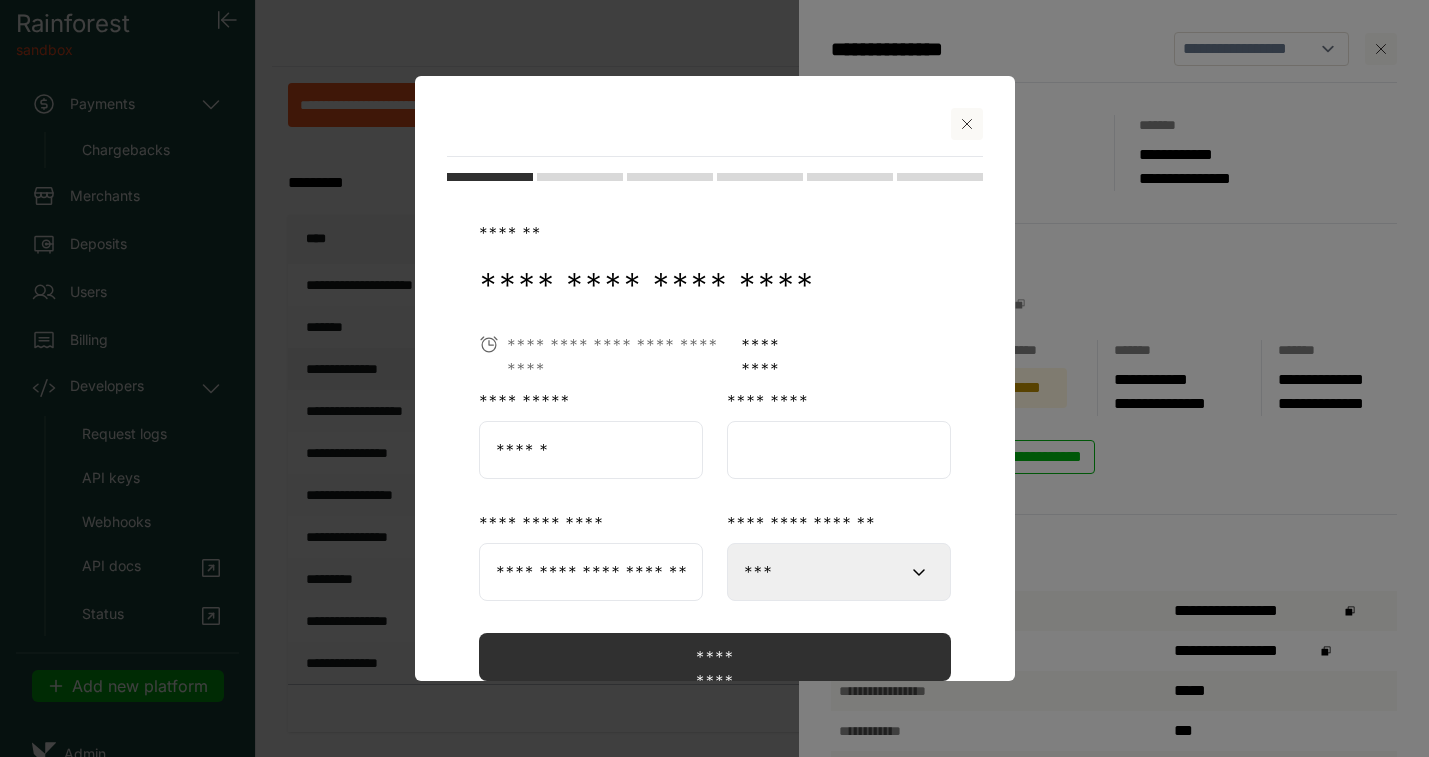 click at bounding box center [839, 450] 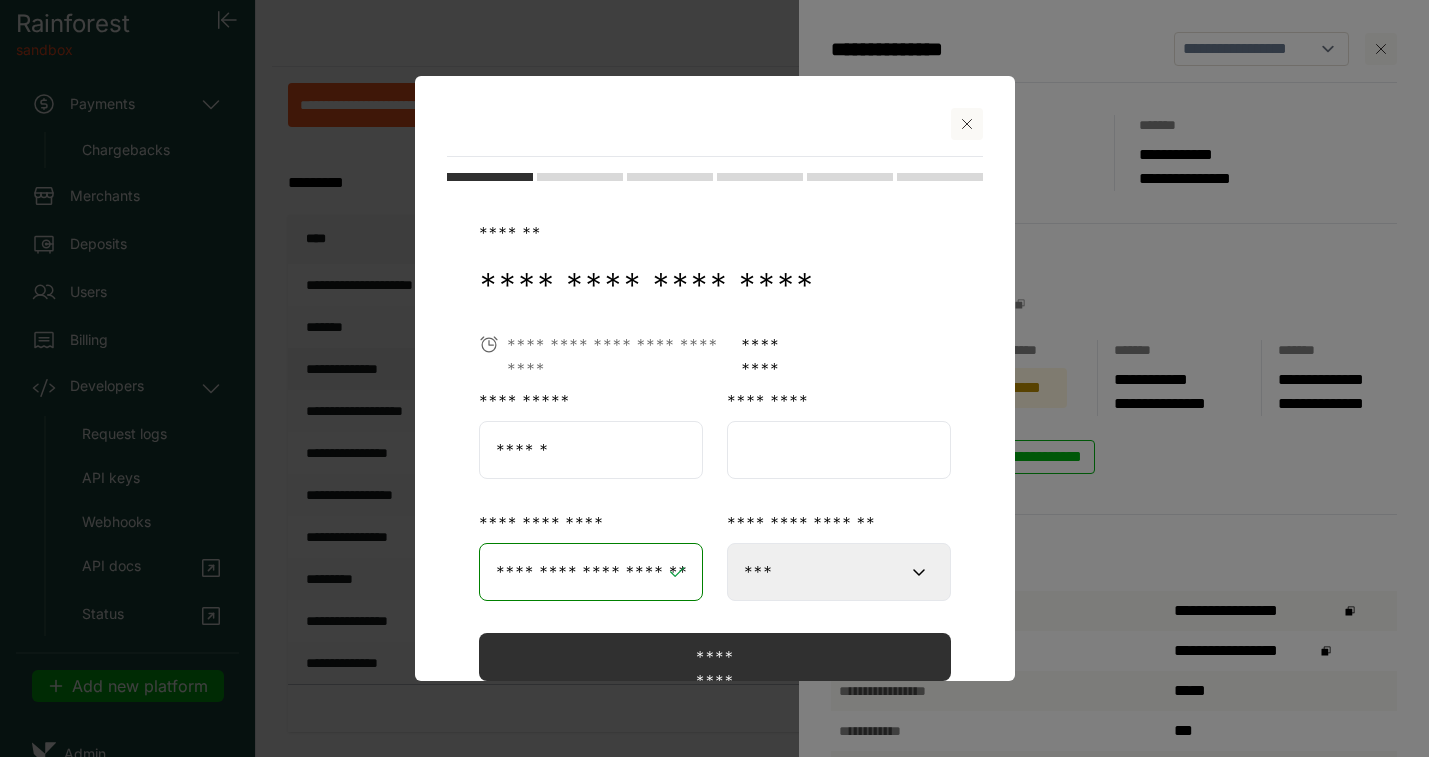 click on "**********" at bounding box center (715, 540) 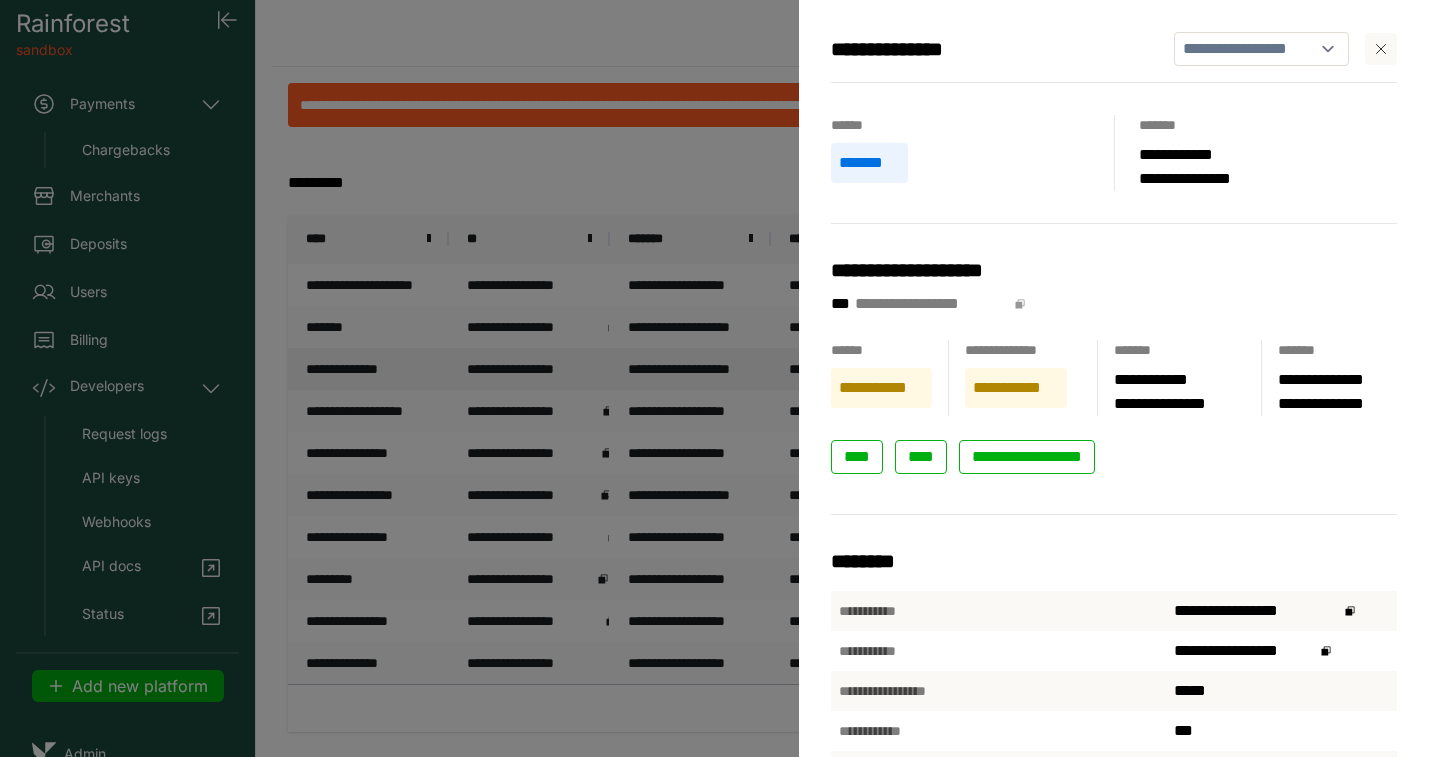 click 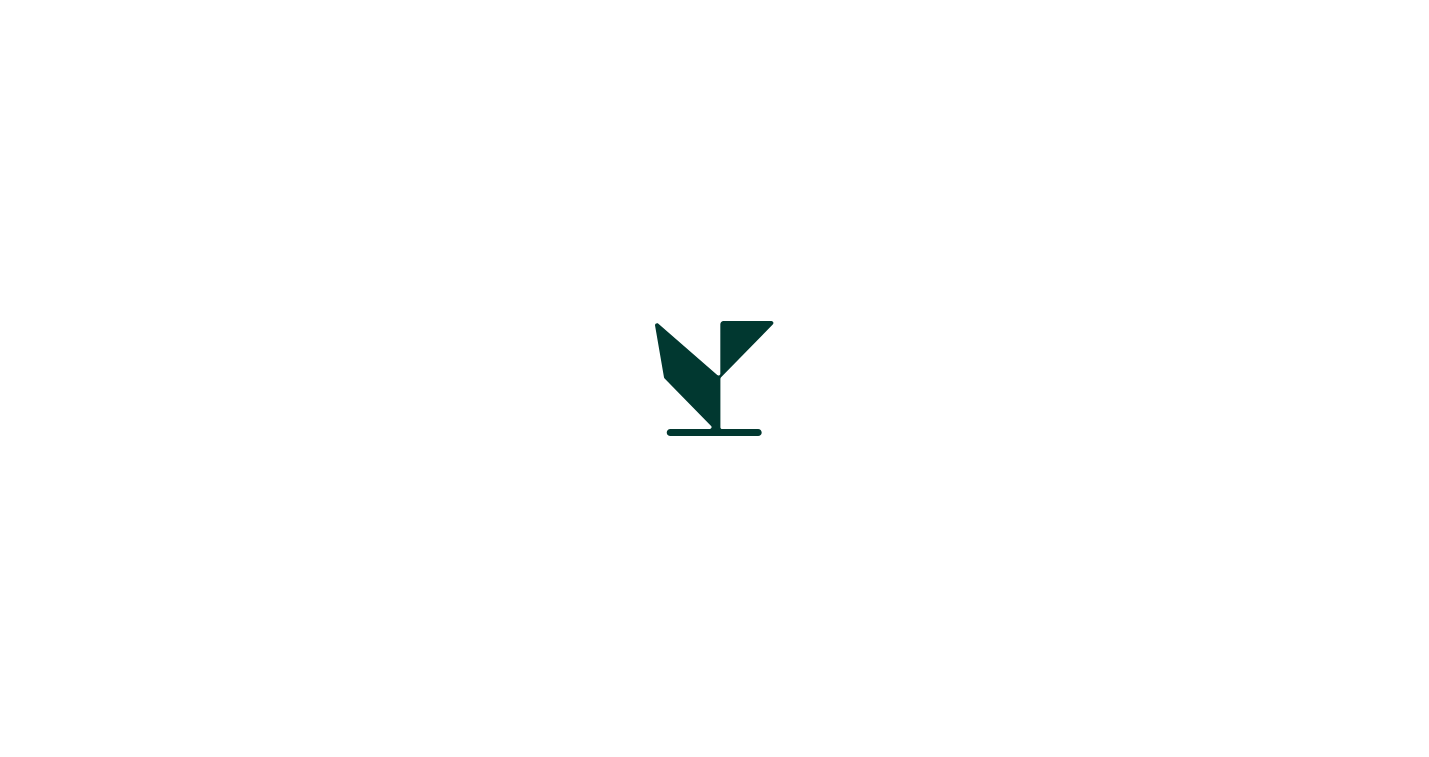 scroll, scrollTop: 0, scrollLeft: 0, axis: both 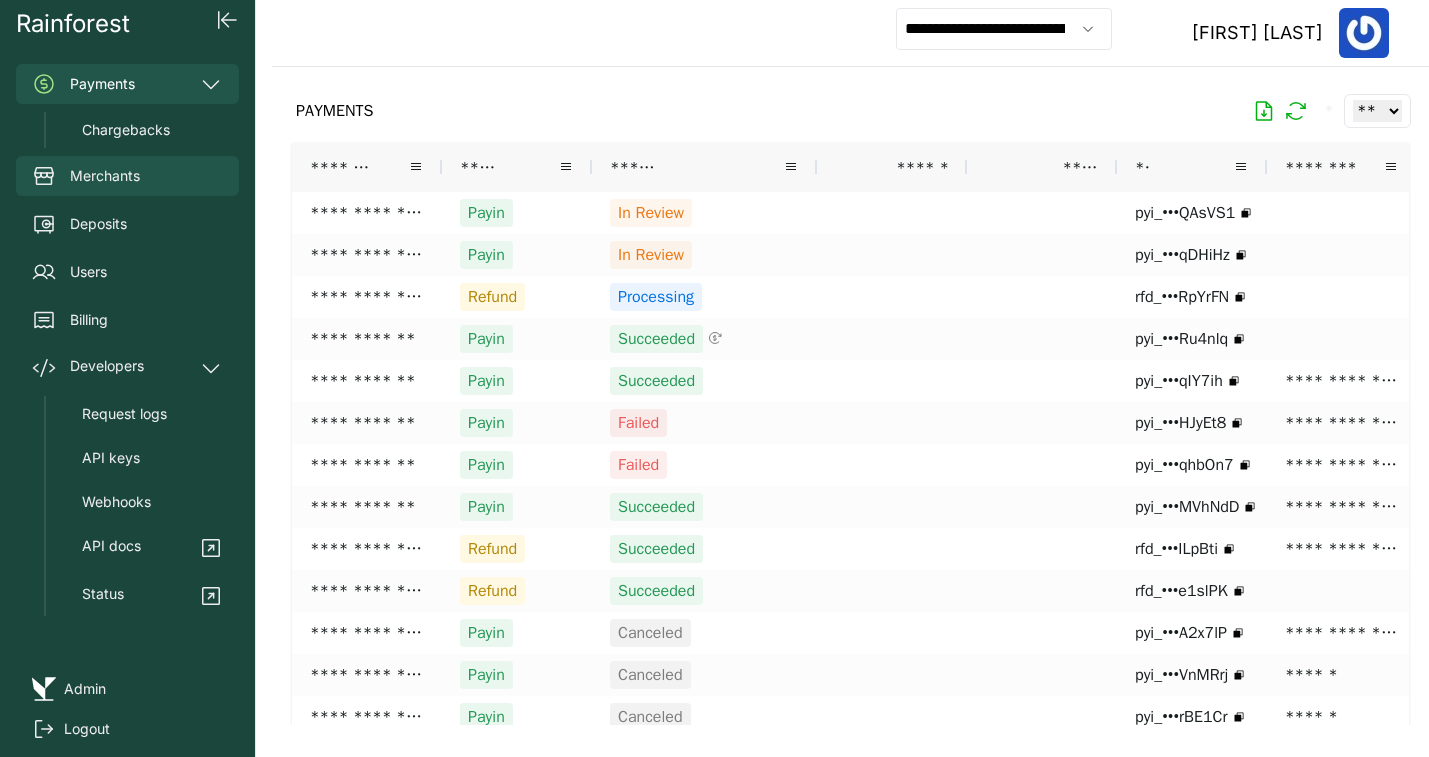 click on "Merchants" at bounding box center (127, 176) 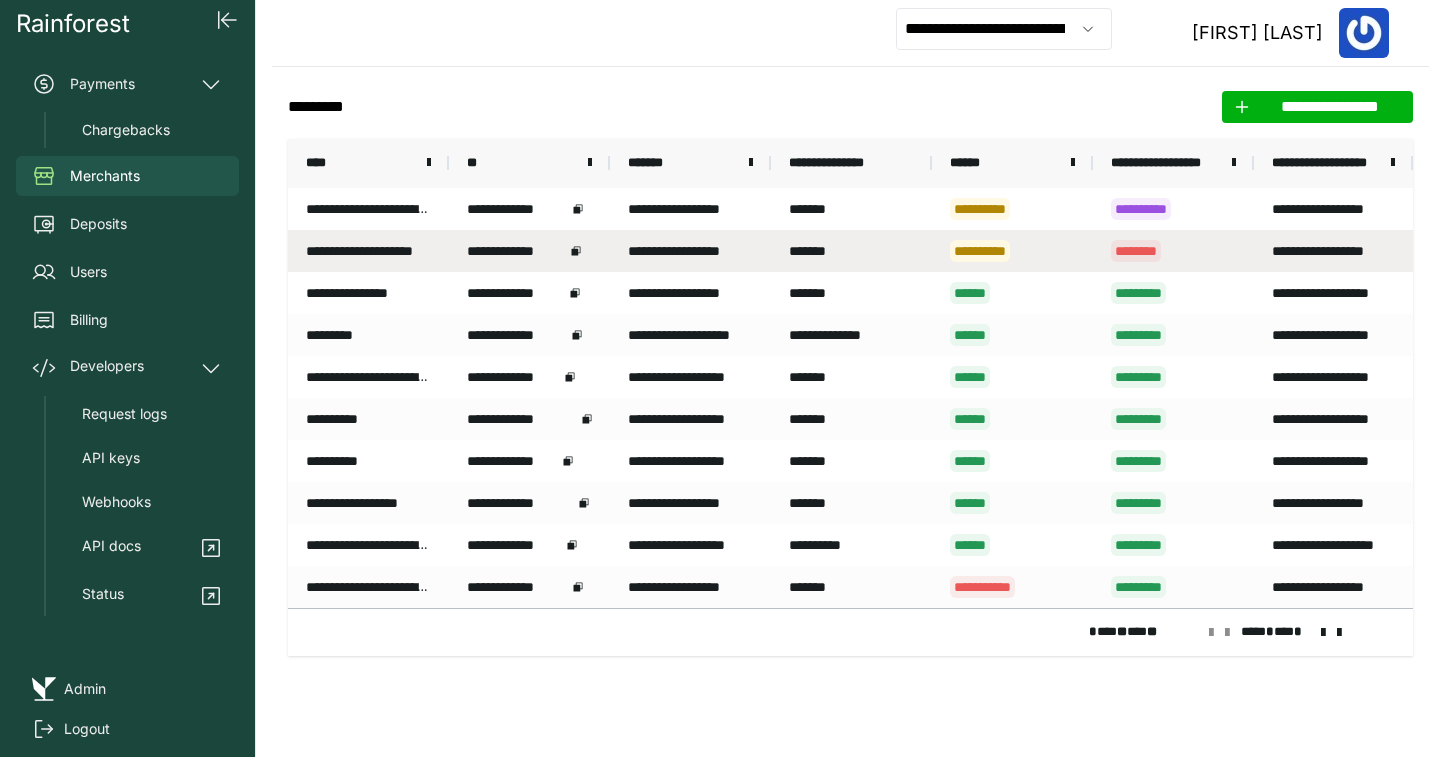 click on "**********" at bounding box center [1012, 251] 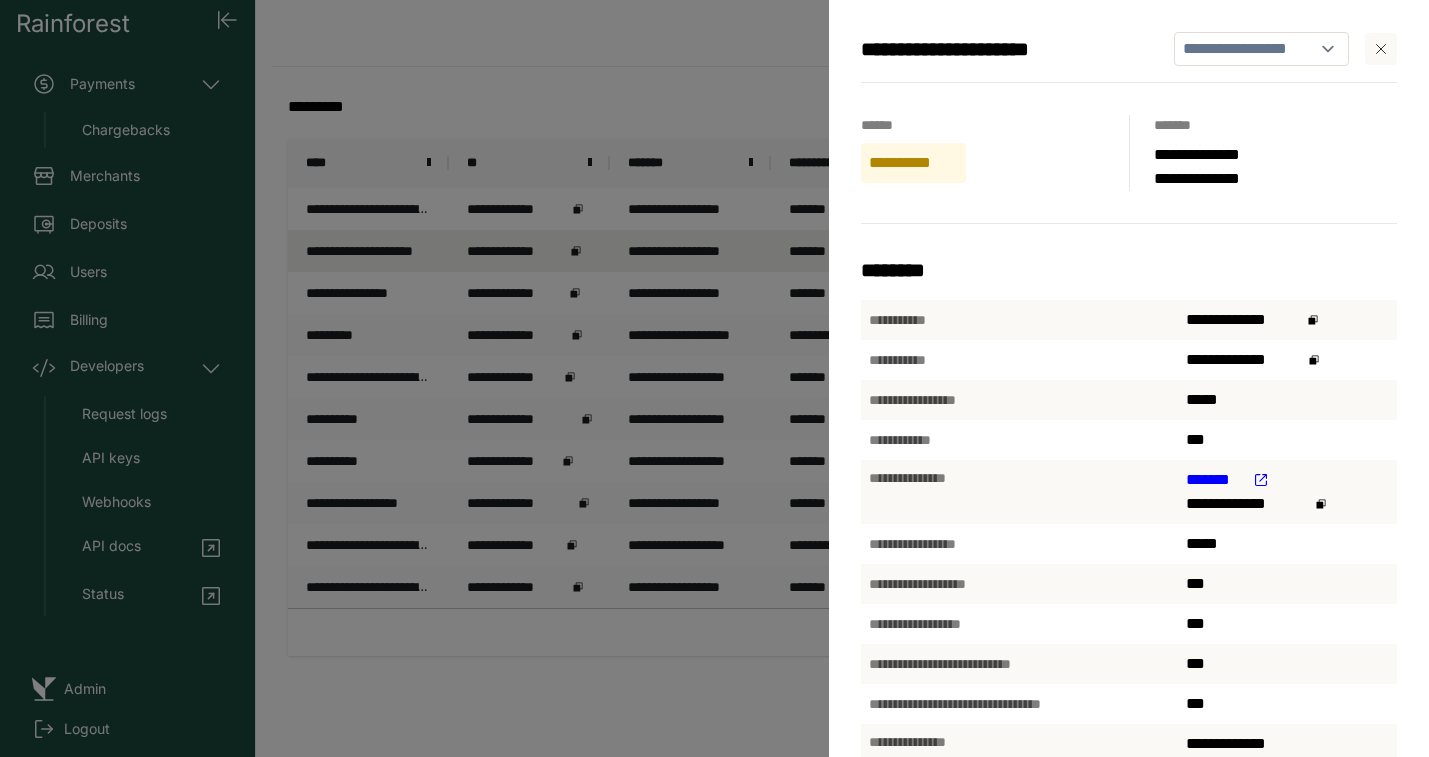 scroll, scrollTop: 579, scrollLeft: 0, axis: vertical 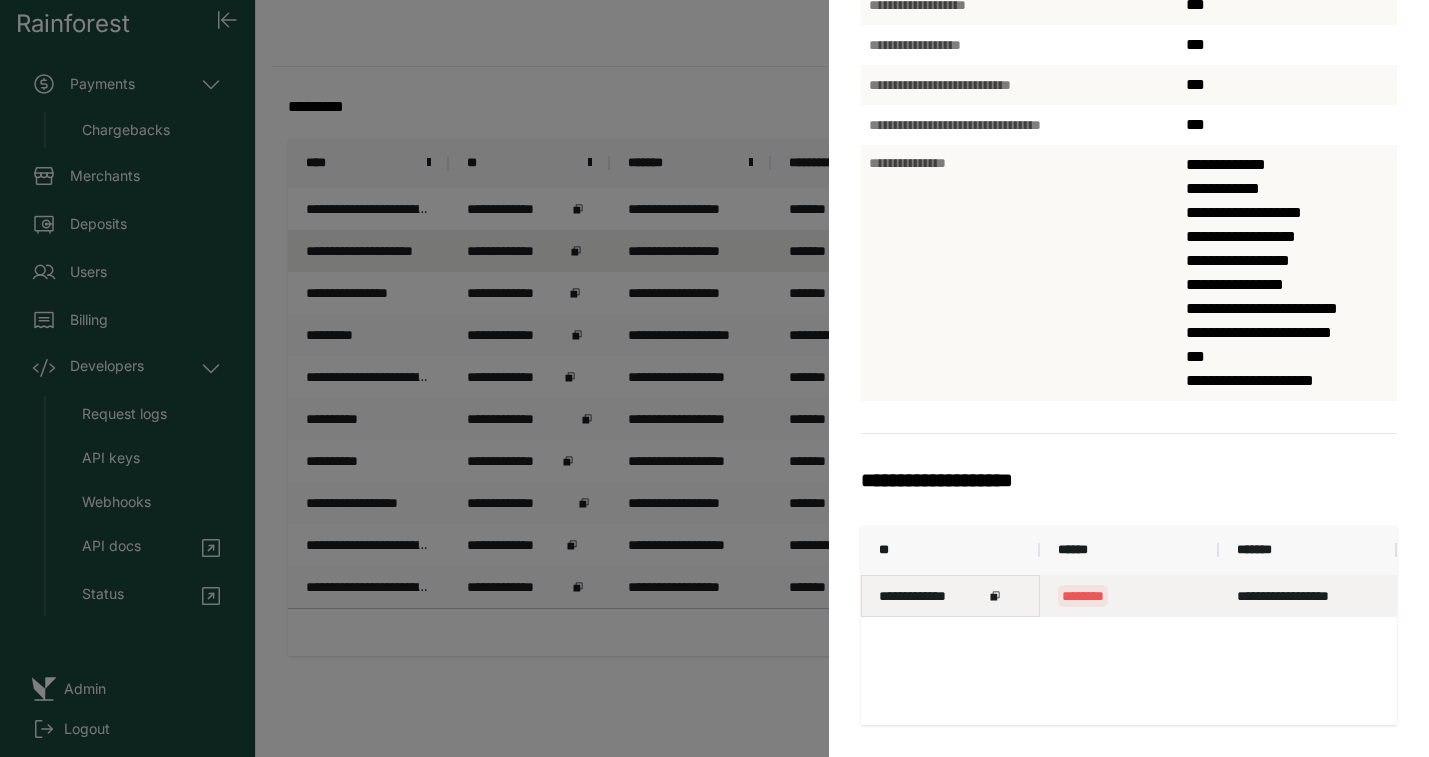 click on "**********" at bounding box center (931, 596) 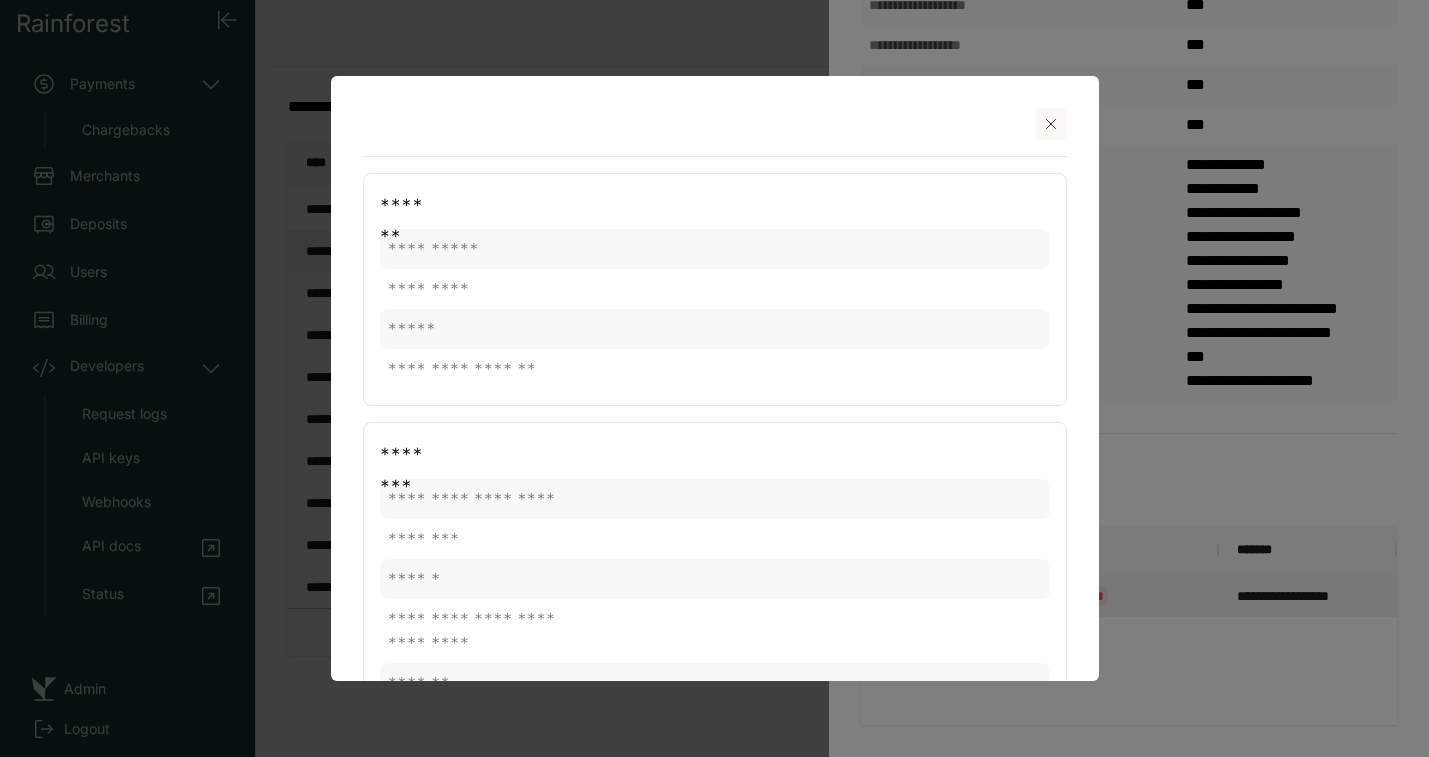 scroll, scrollTop: 1202, scrollLeft: 0, axis: vertical 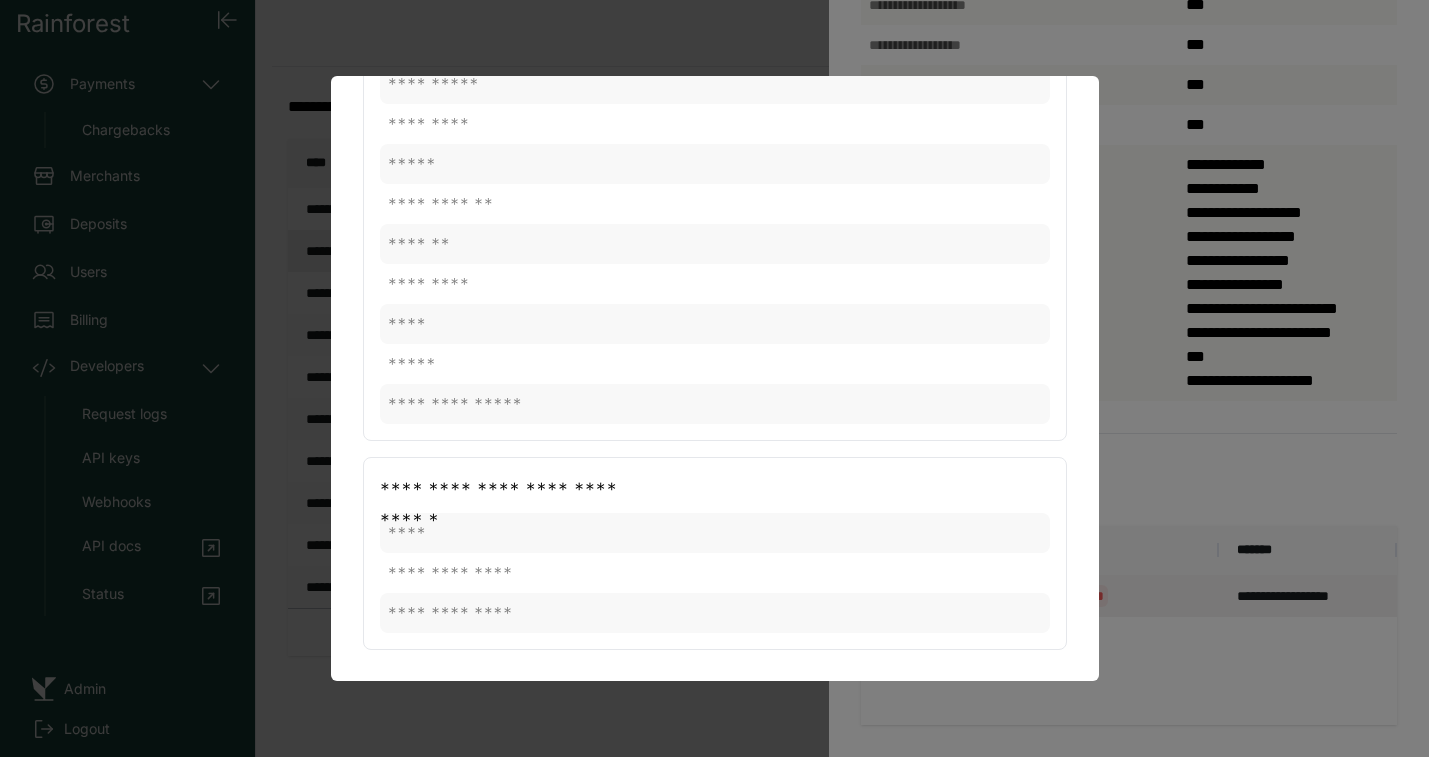 click at bounding box center (714, 378) 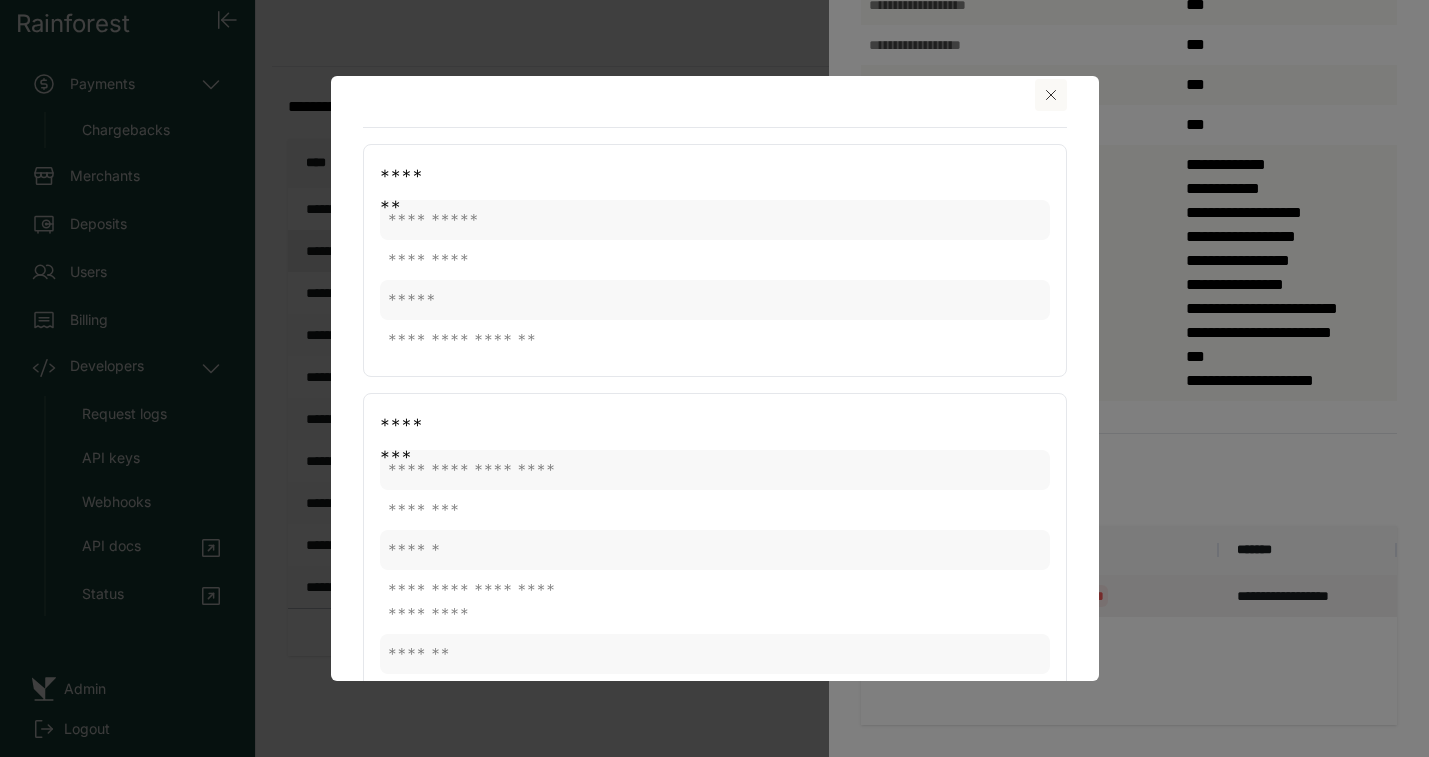 scroll, scrollTop: 0, scrollLeft: 0, axis: both 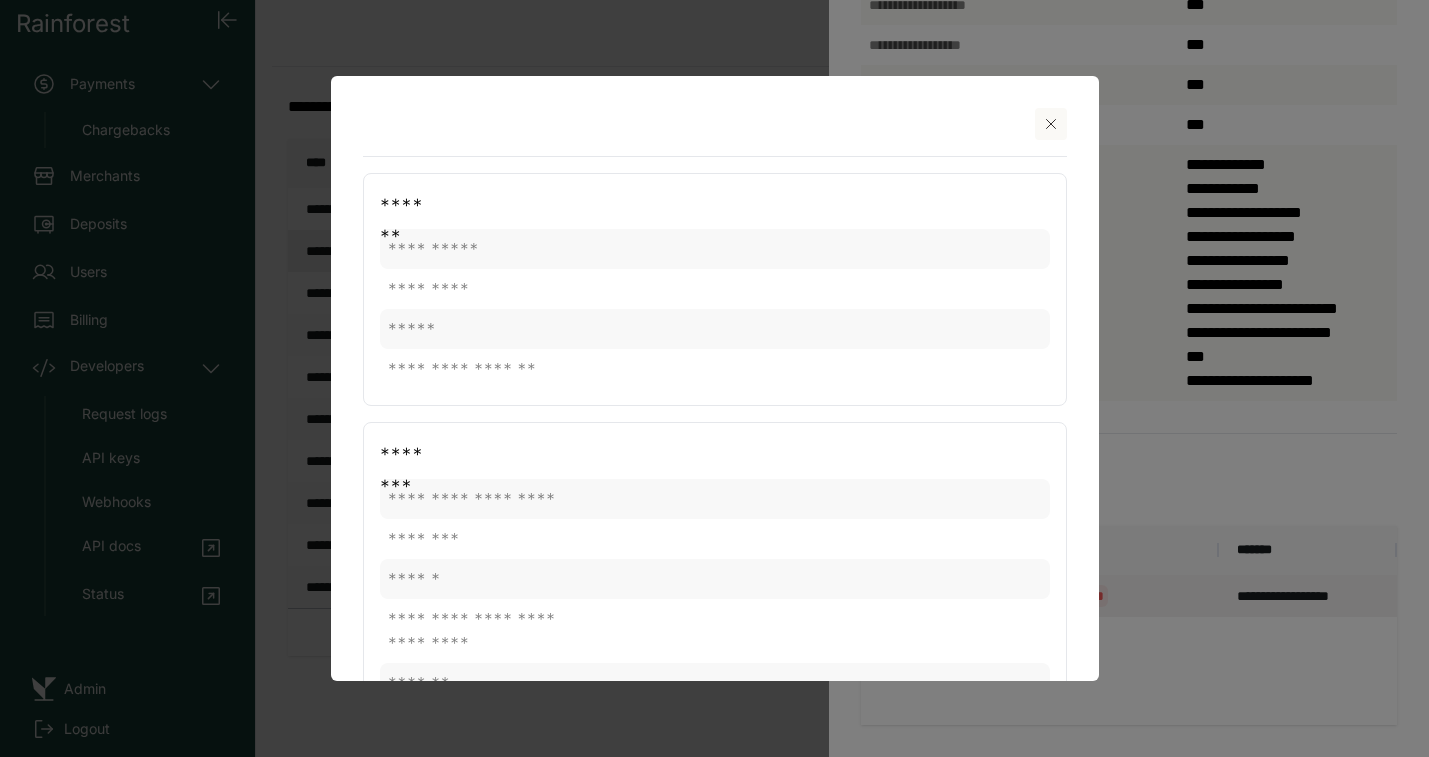 click 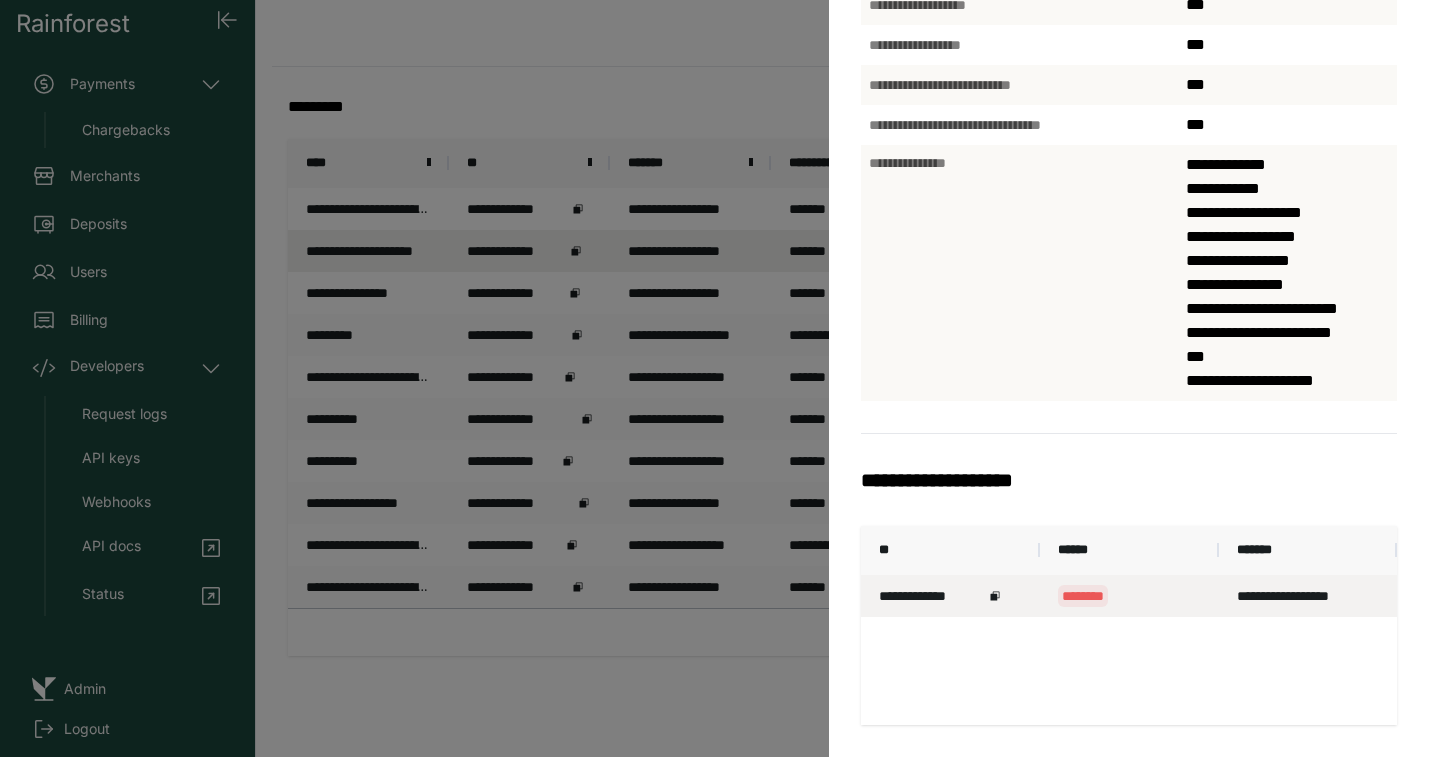 click on "**********" at bounding box center (714, 378) 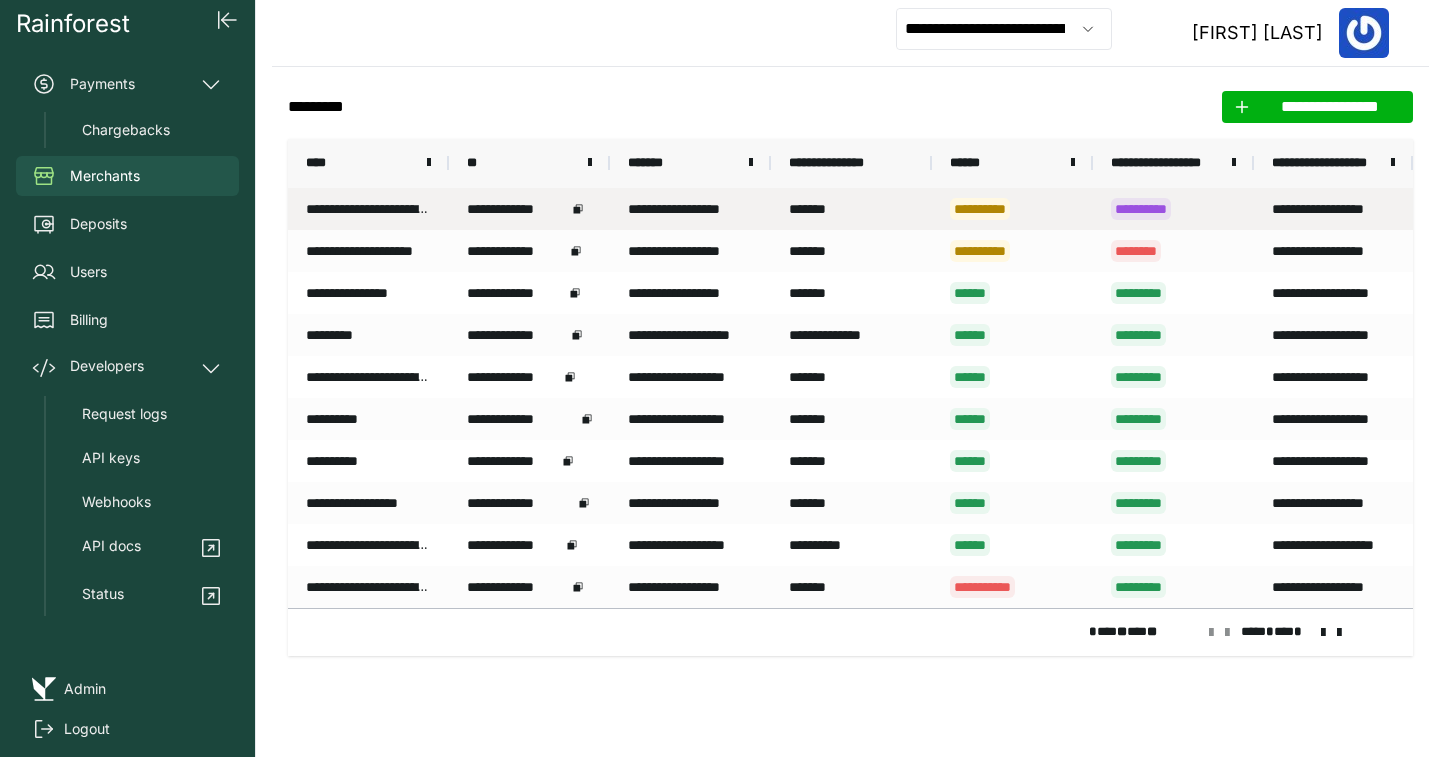 click on "**********" at bounding box center (368, 209) 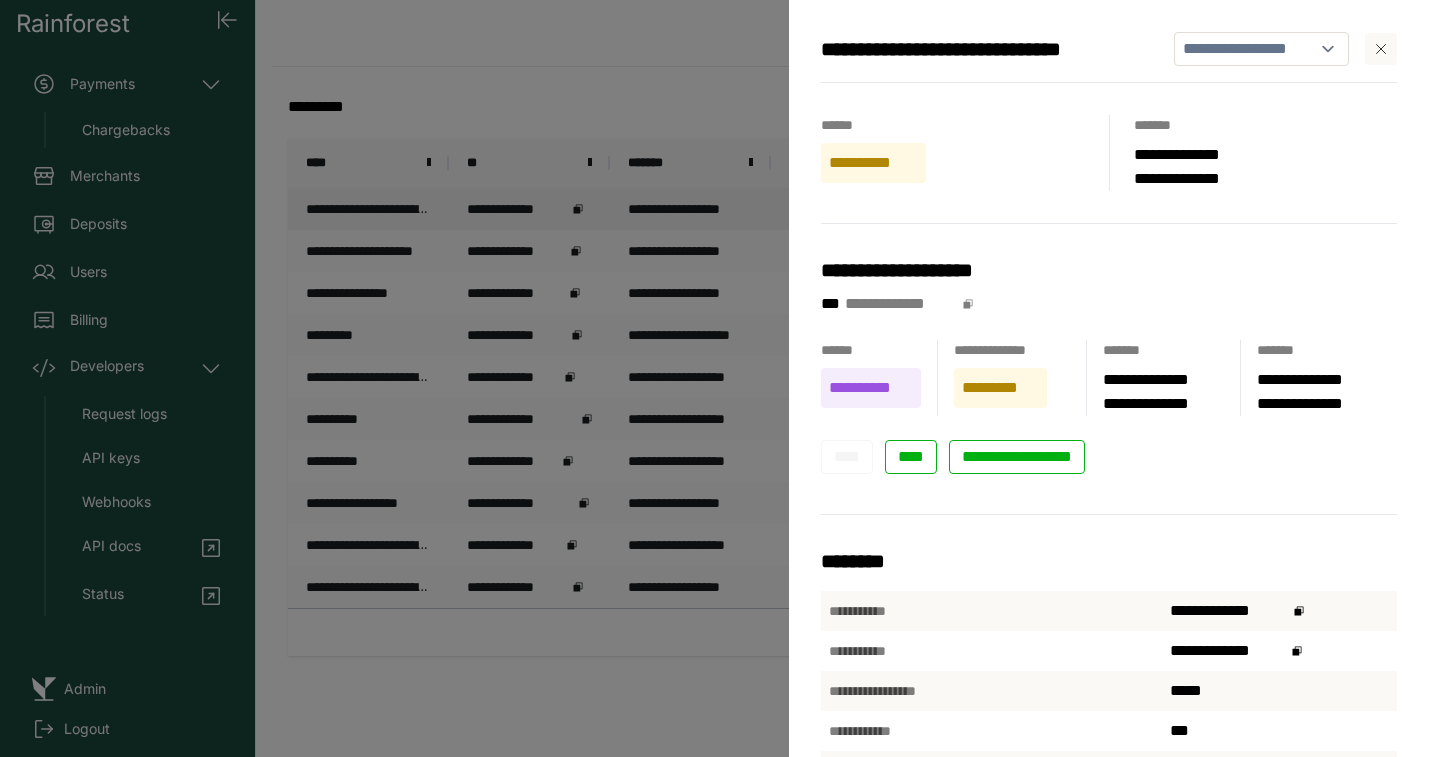 click on "**********" at bounding box center [714, 378] 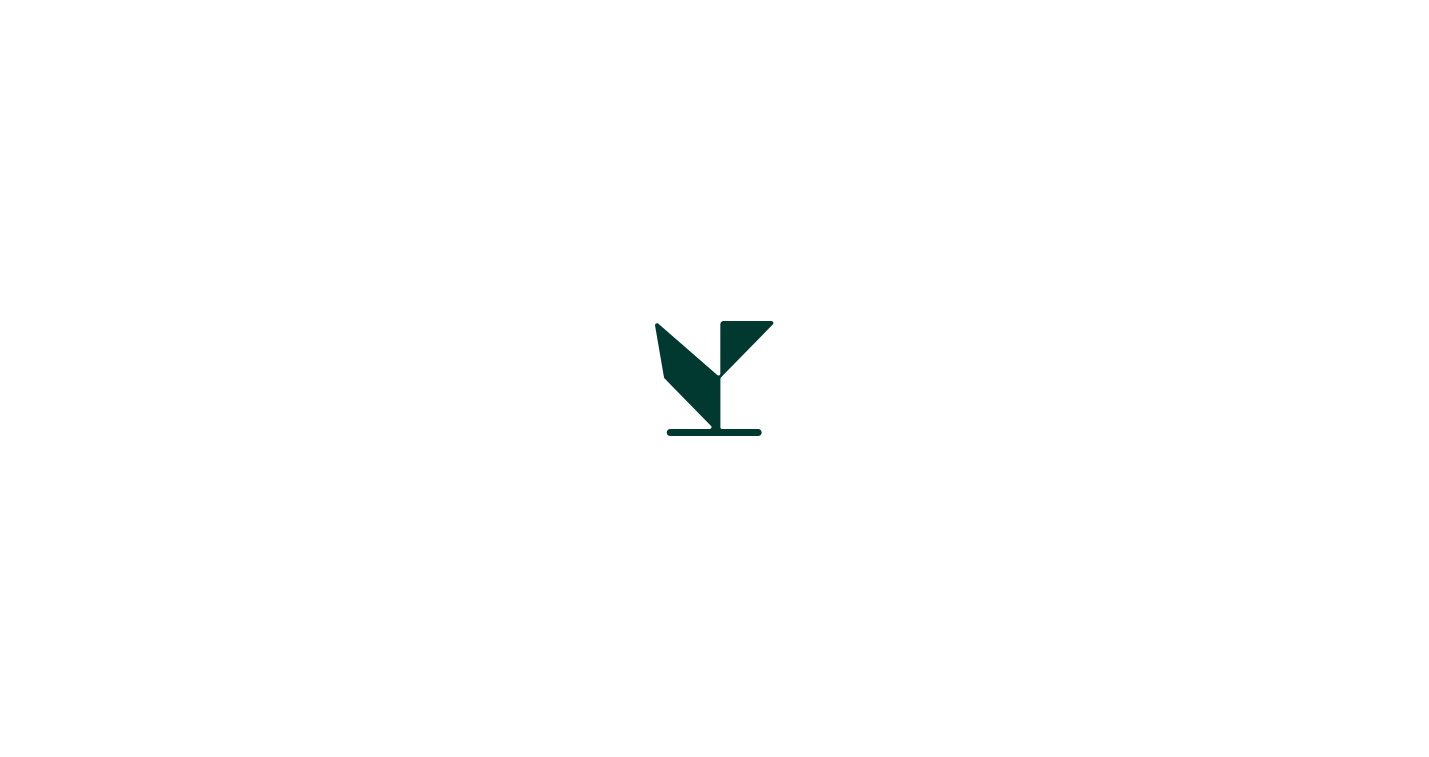 scroll, scrollTop: 0, scrollLeft: 0, axis: both 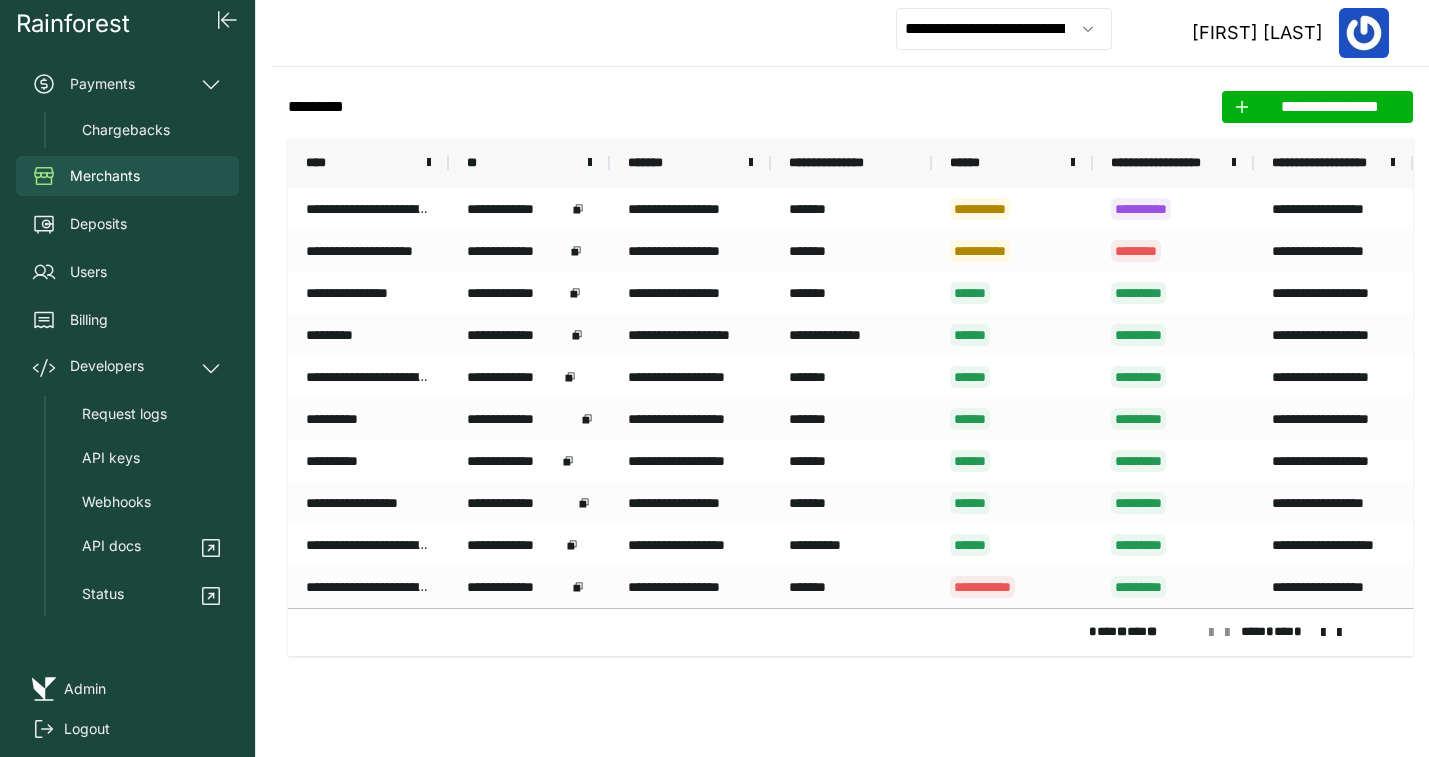 click at bounding box center (1323, 633) 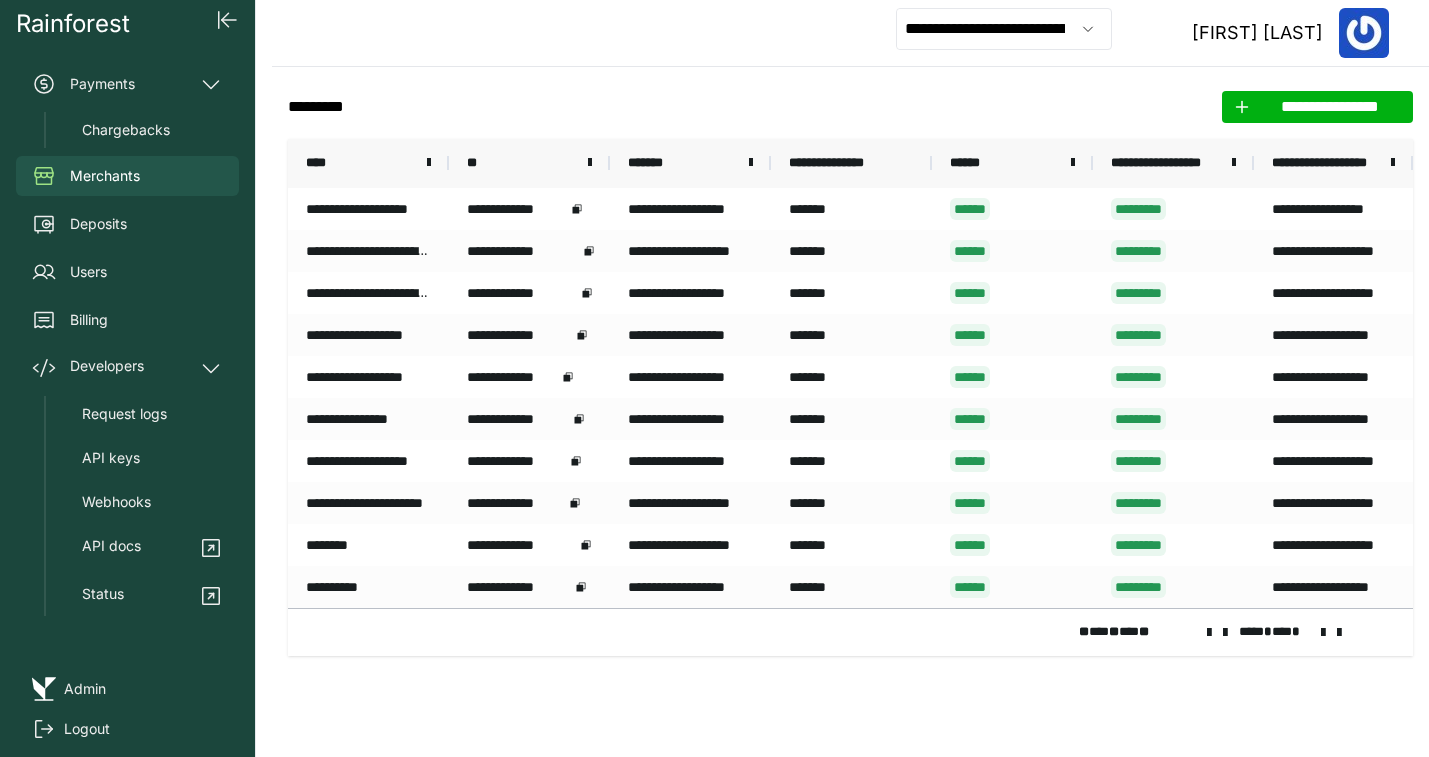 click at bounding box center (1323, 633) 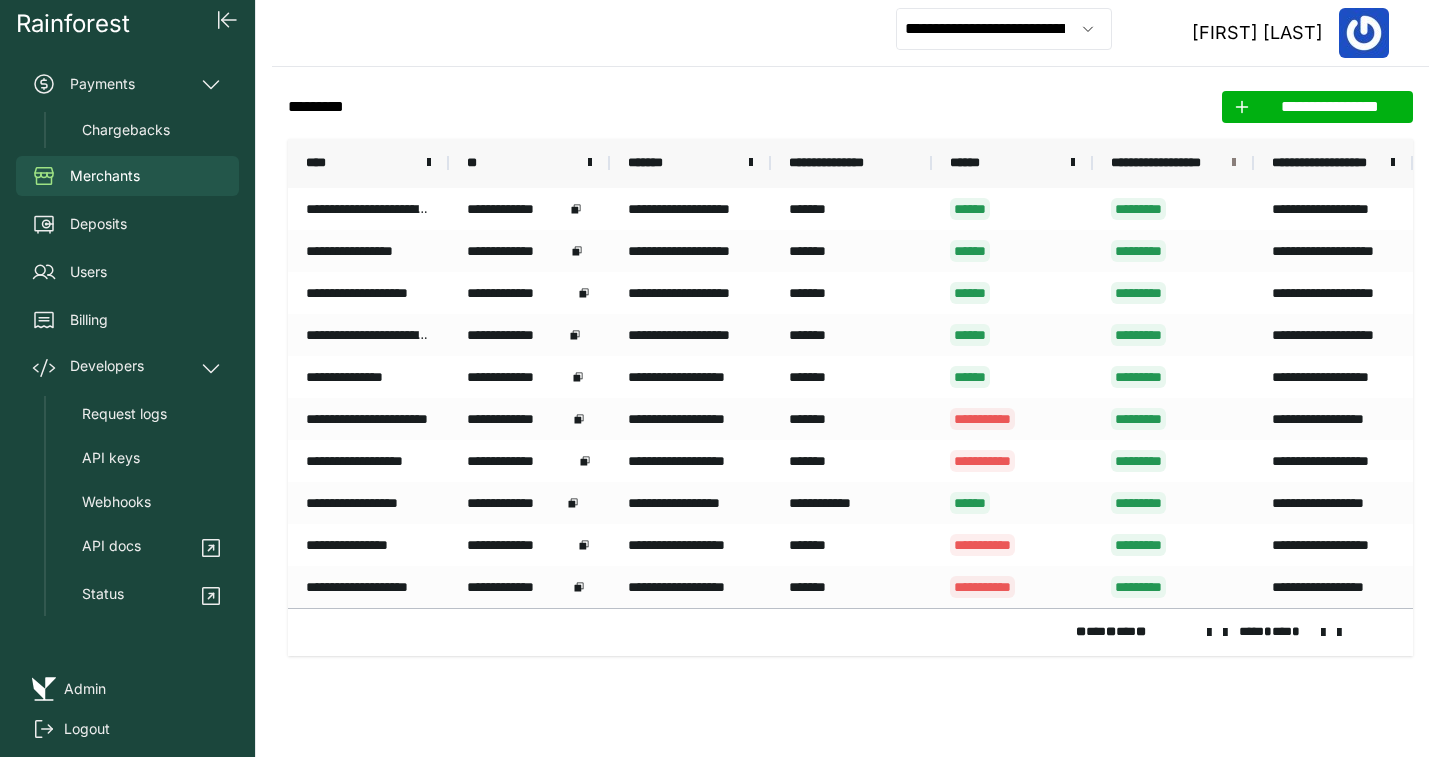 click at bounding box center (1234, 163) 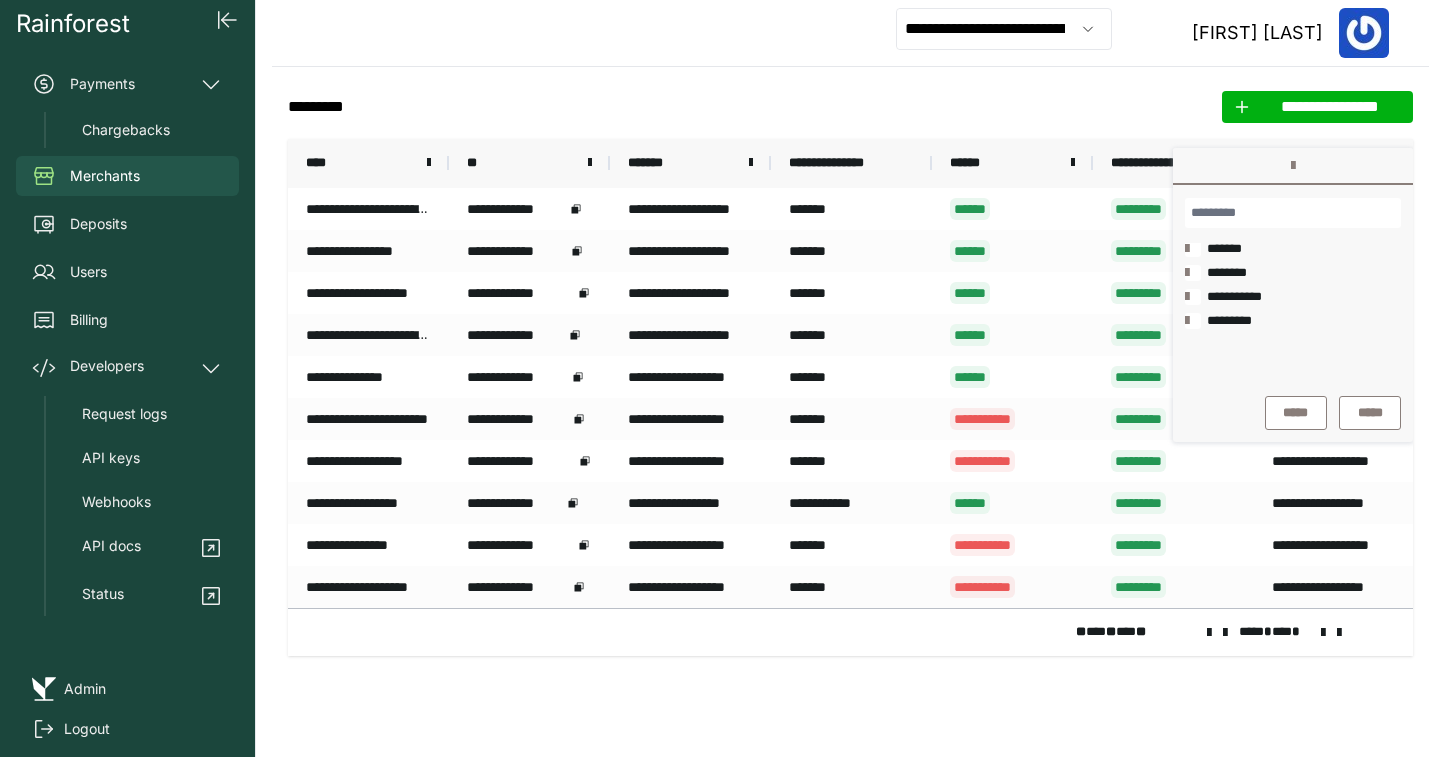 scroll, scrollTop: 0, scrollLeft: 0, axis: both 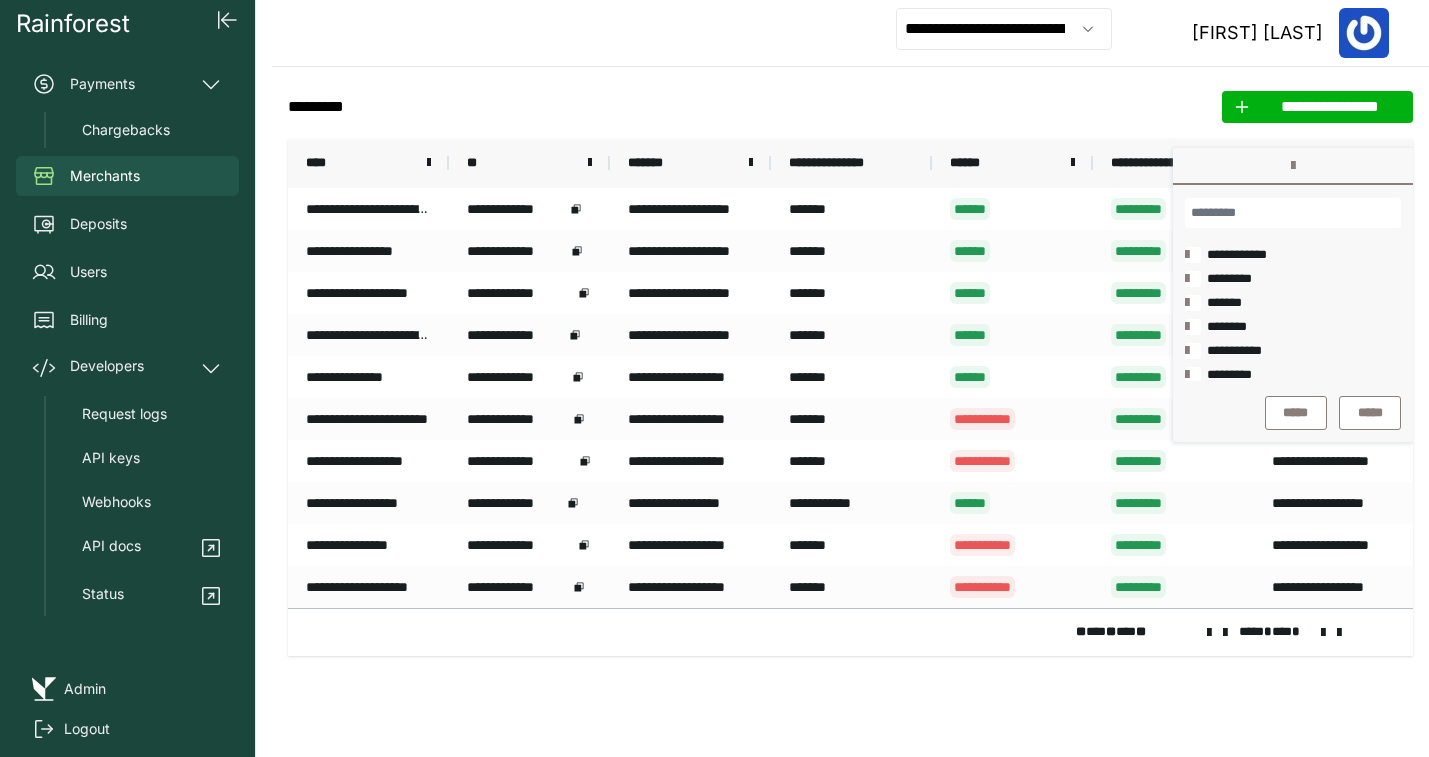 click at bounding box center [1193, 255] 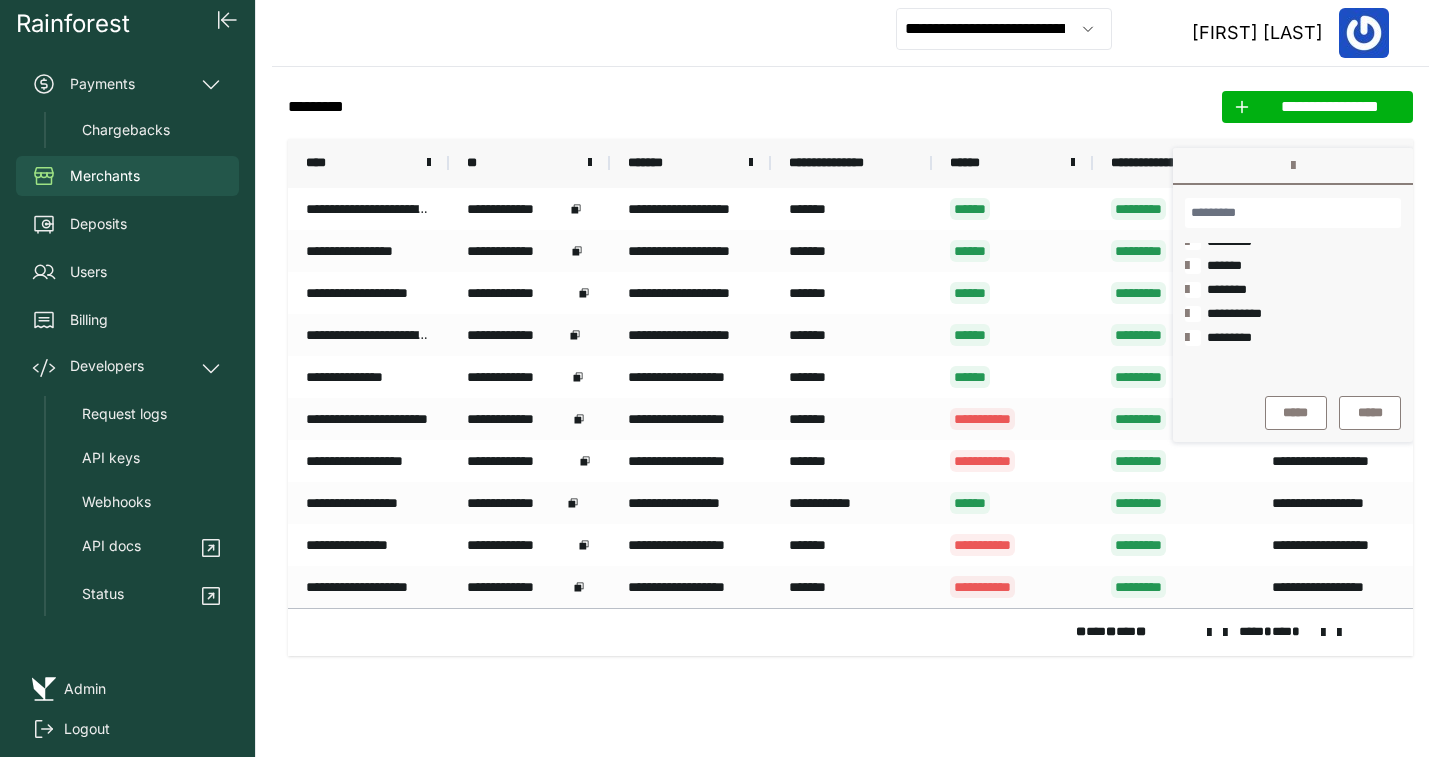 scroll, scrollTop: 0, scrollLeft: 0, axis: both 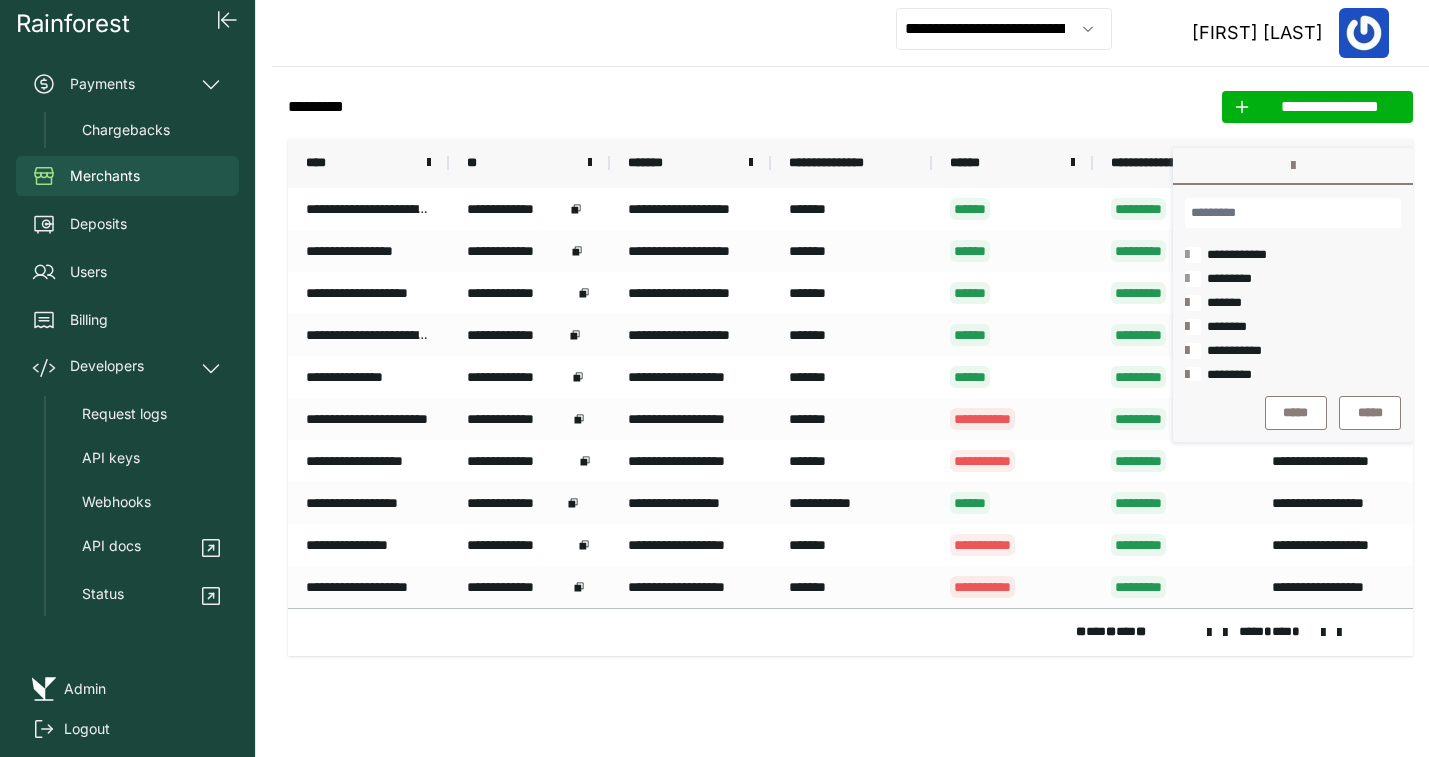click at bounding box center [1193, 303] 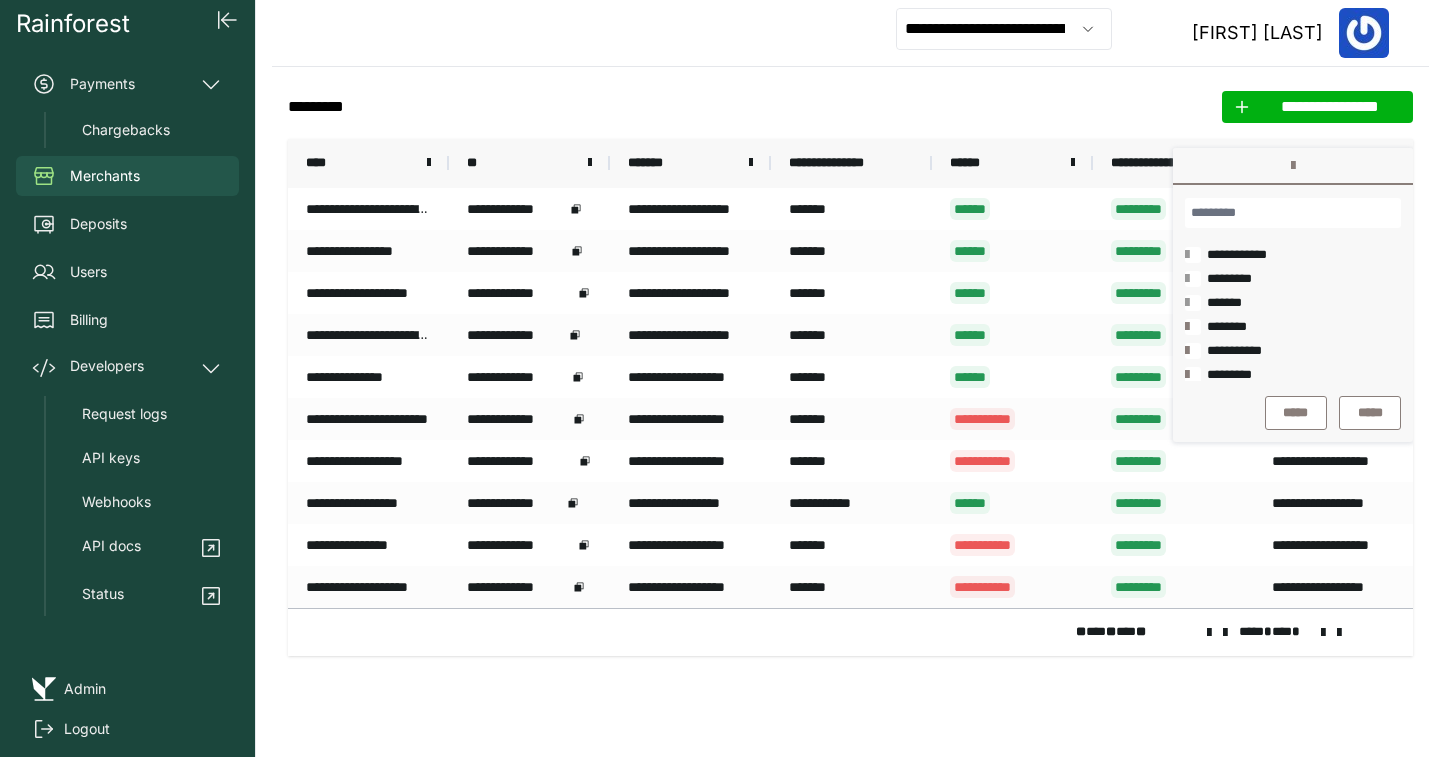 click at bounding box center [1193, 327] 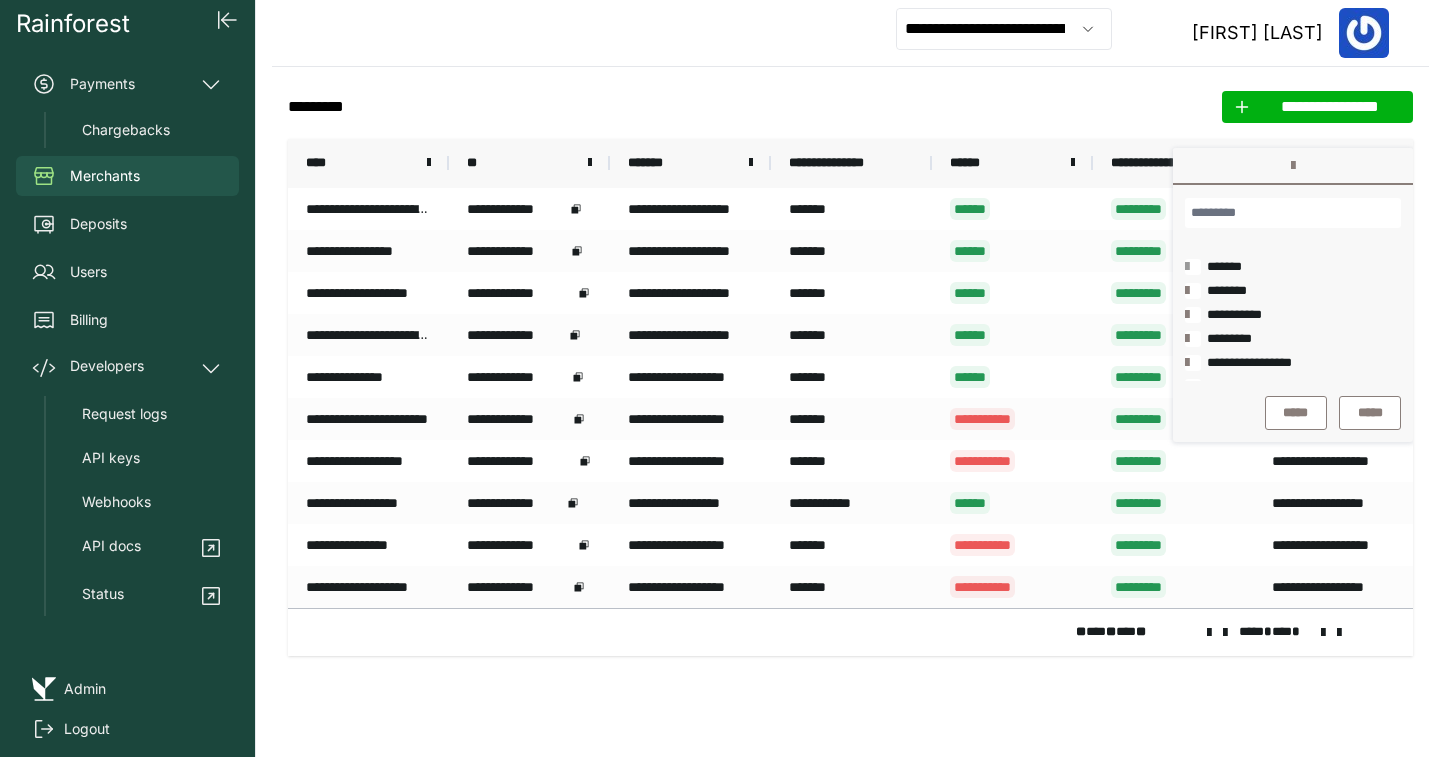 scroll, scrollTop: 48, scrollLeft: 0, axis: vertical 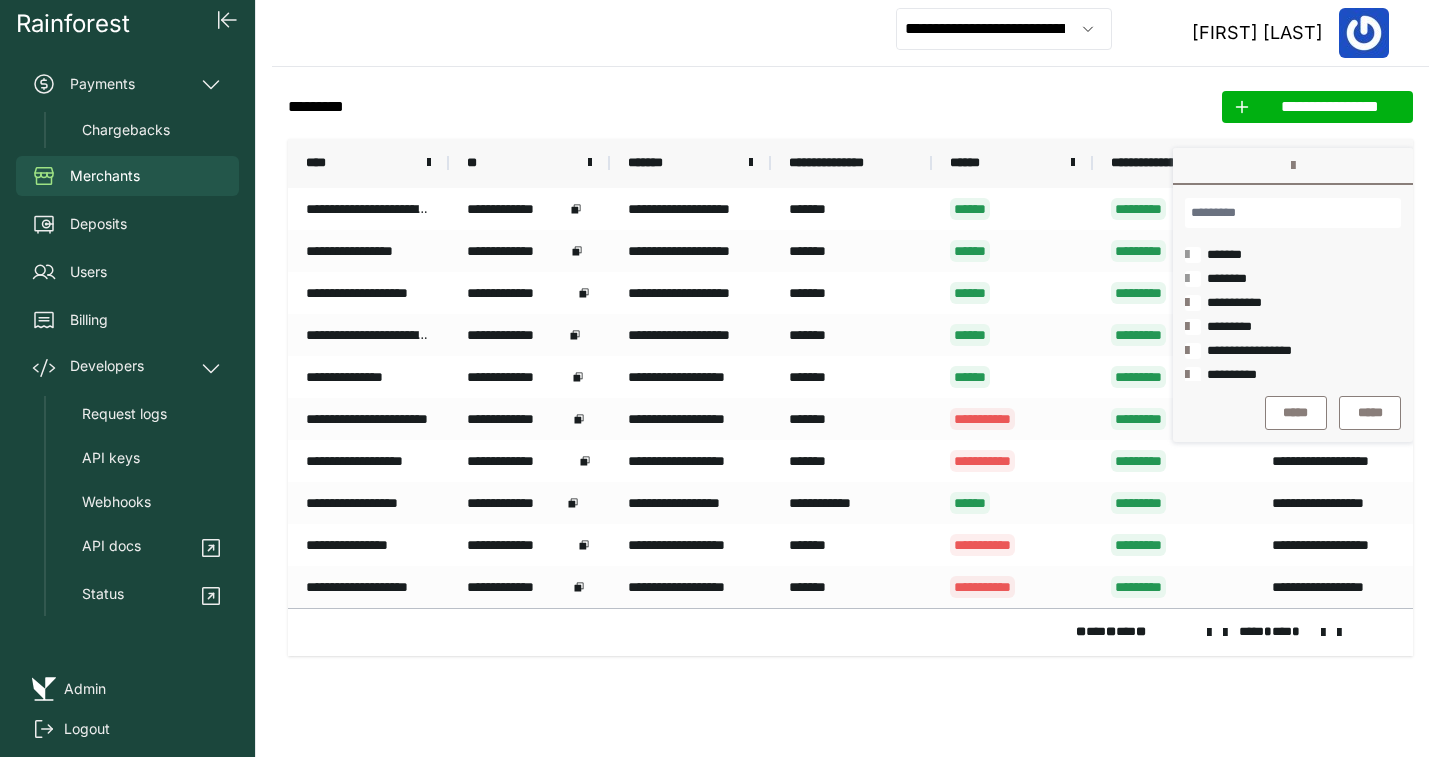 click at bounding box center [1193, 327] 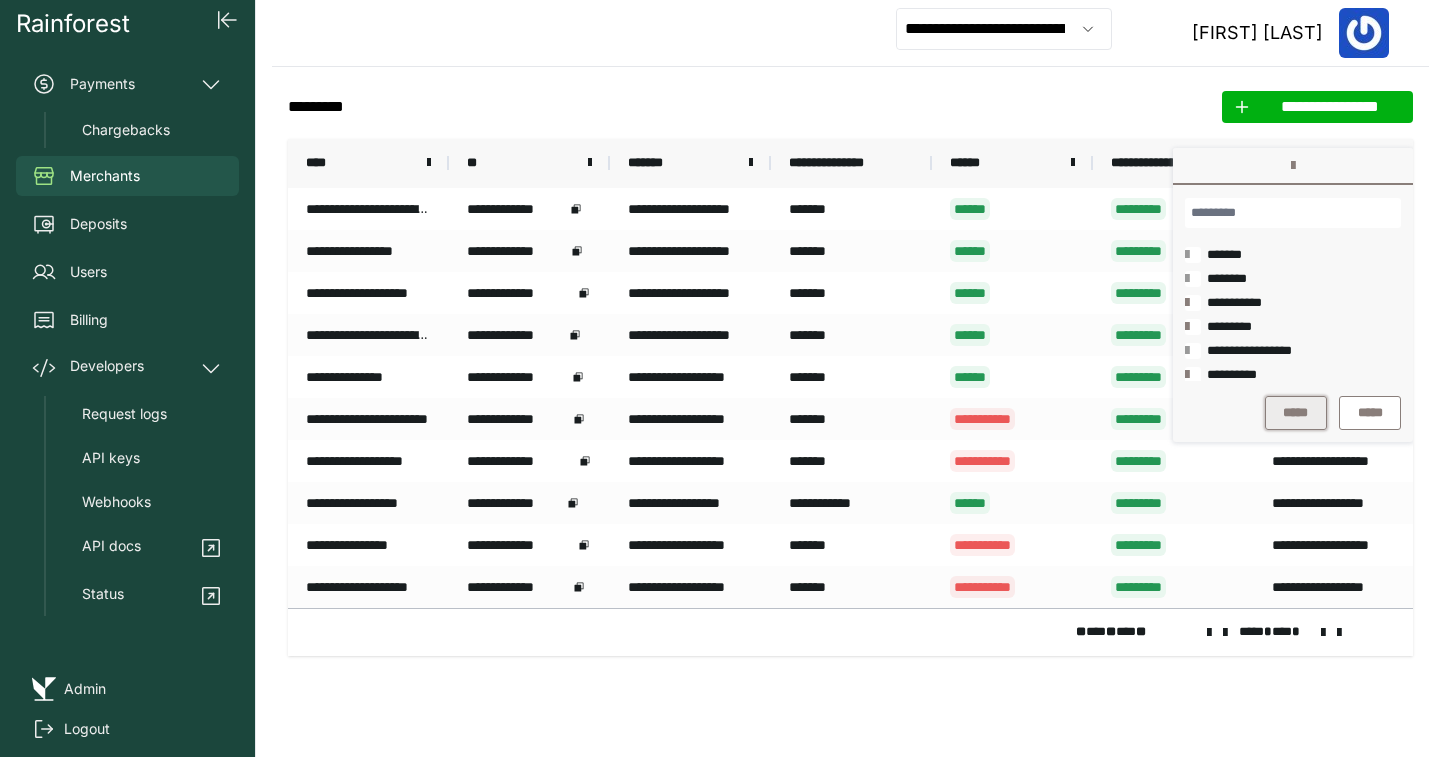 click on "*****" at bounding box center [1296, 413] 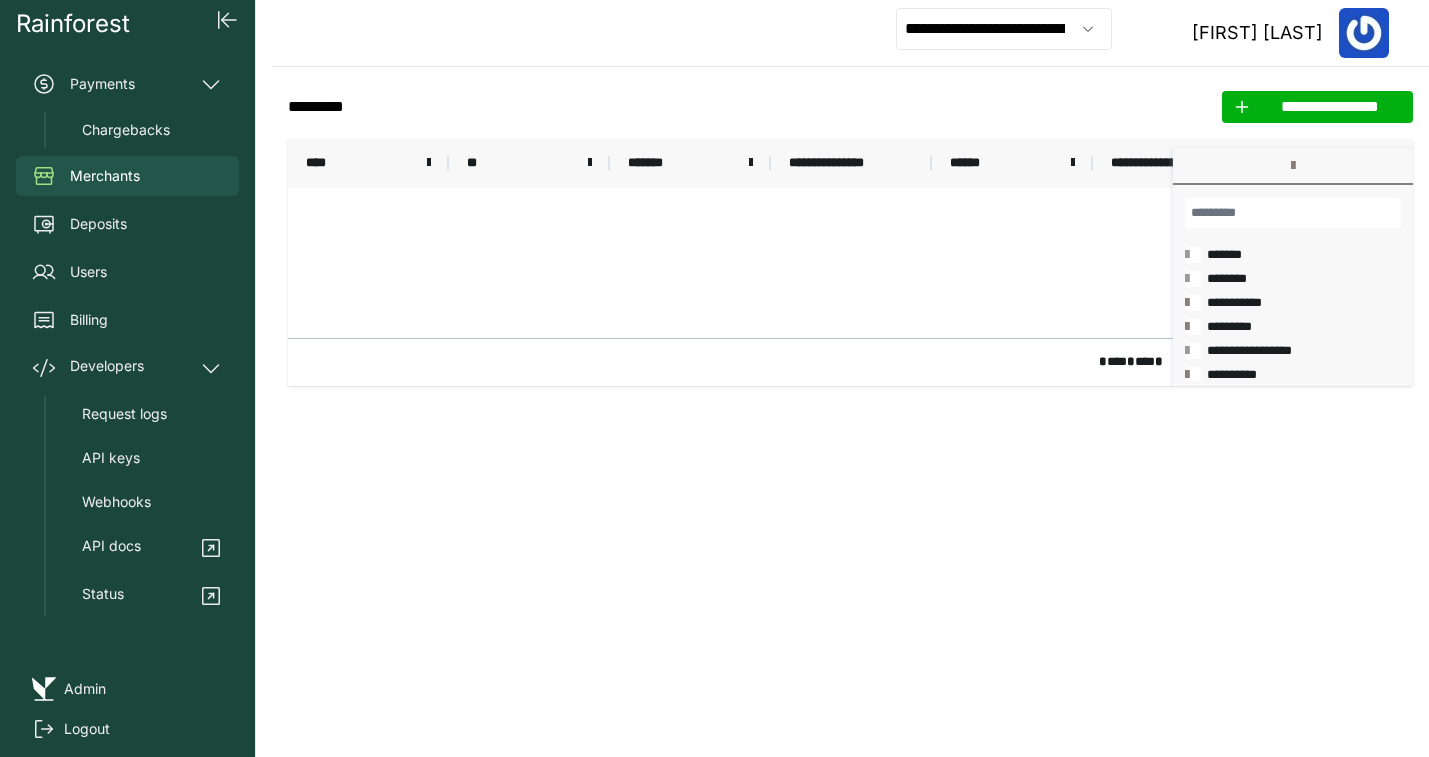 click on "**********" 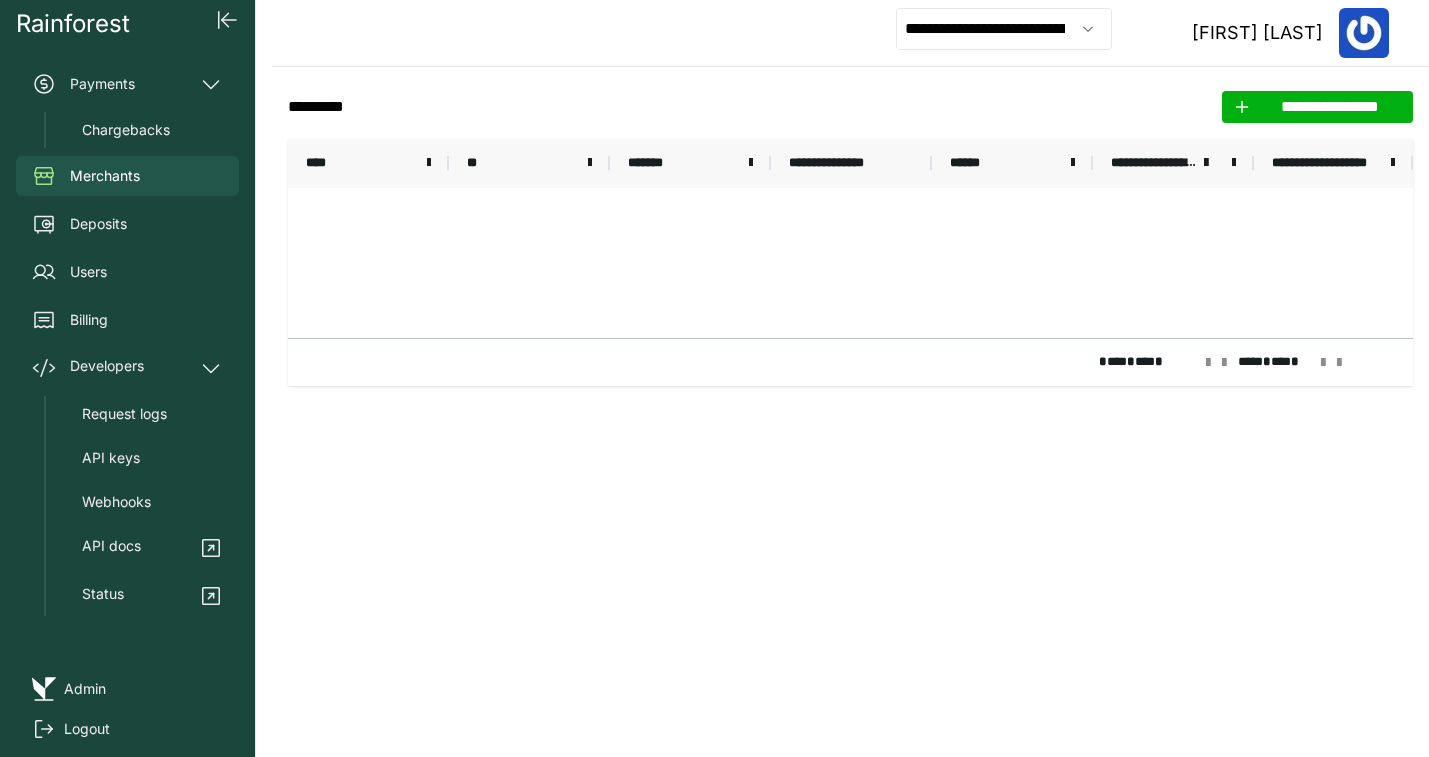click on "**********" at bounding box center (1004, 29) 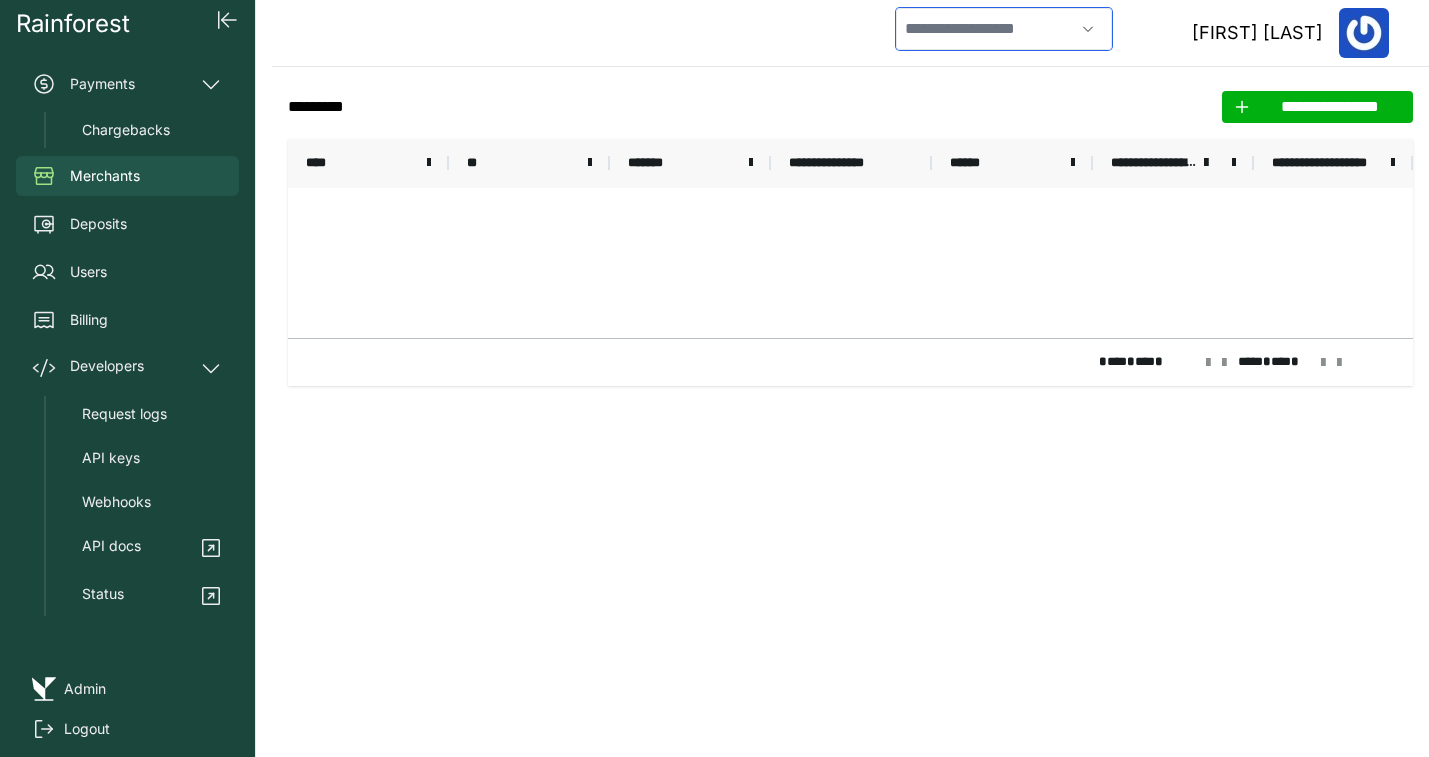 click at bounding box center (985, 29) 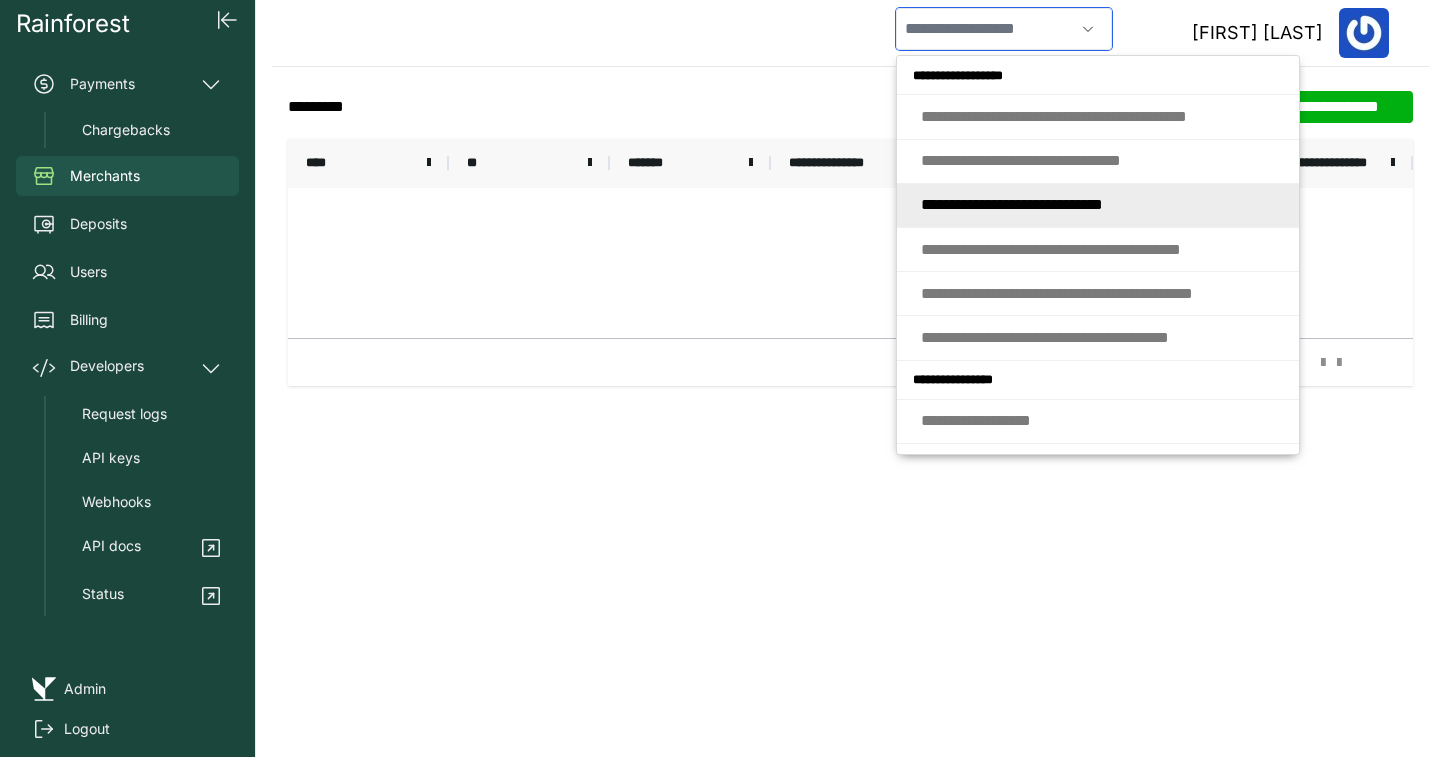 click on "* * * * * * * * * *   * * * * *   *   * * * * *   * * * * *" at bounding box center (1012, 204) 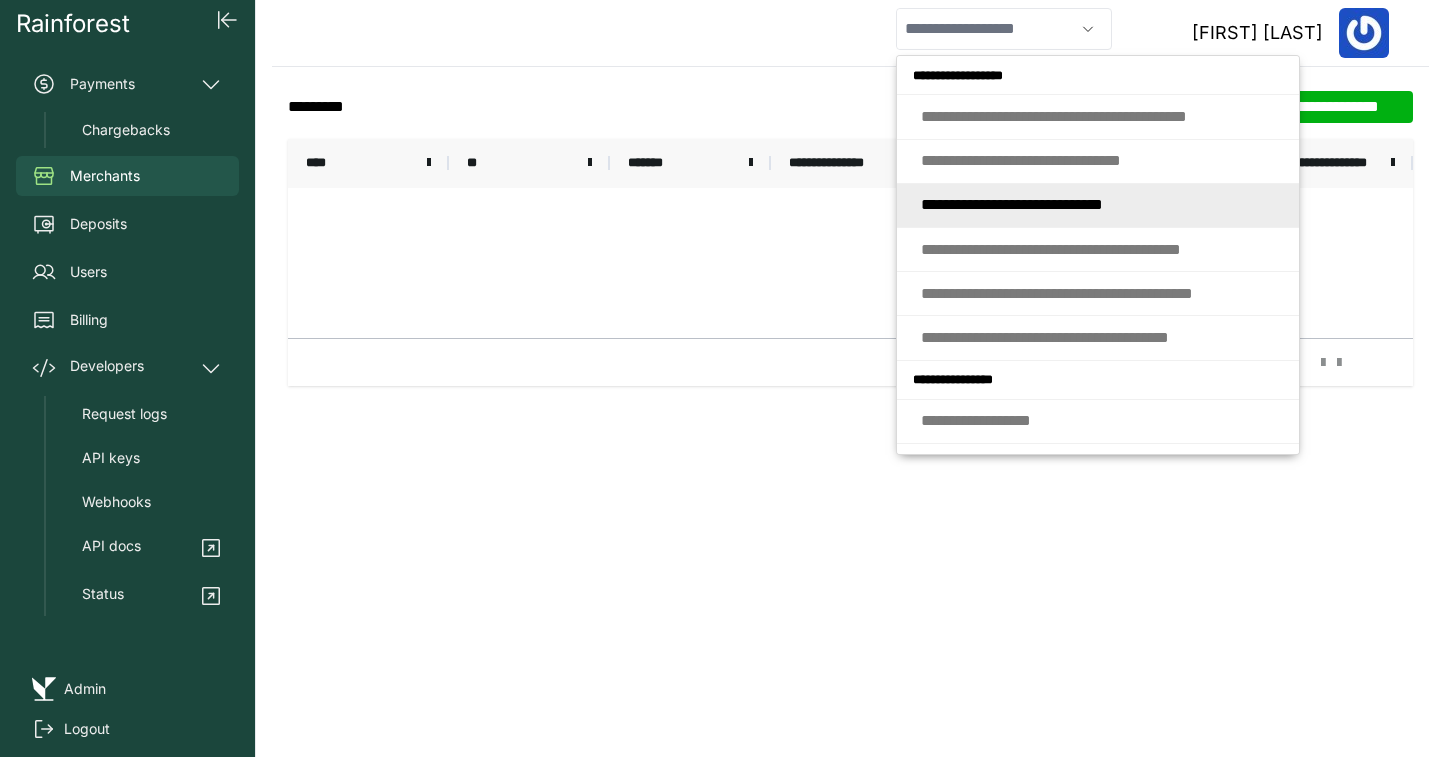 type on "**********" 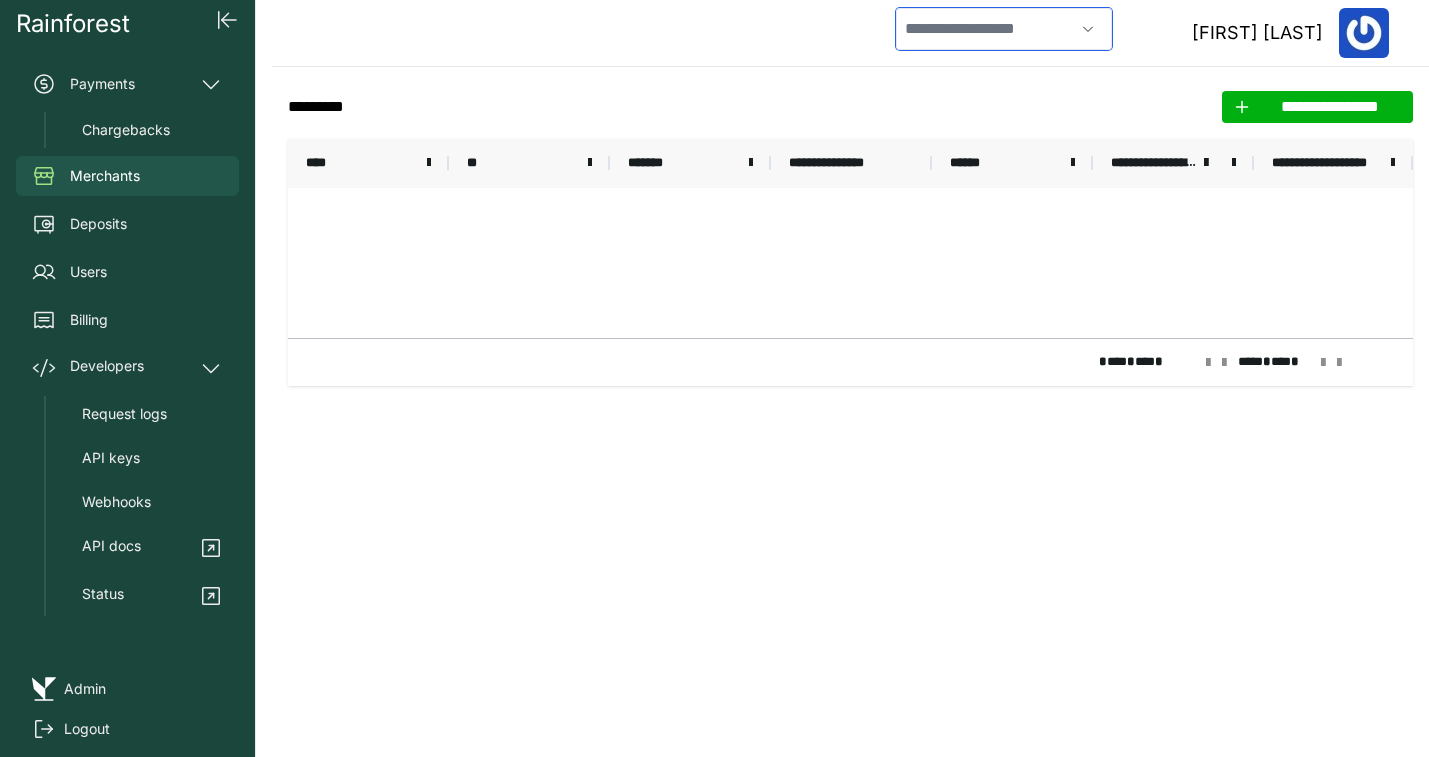 click at bounding box center [985, 29] 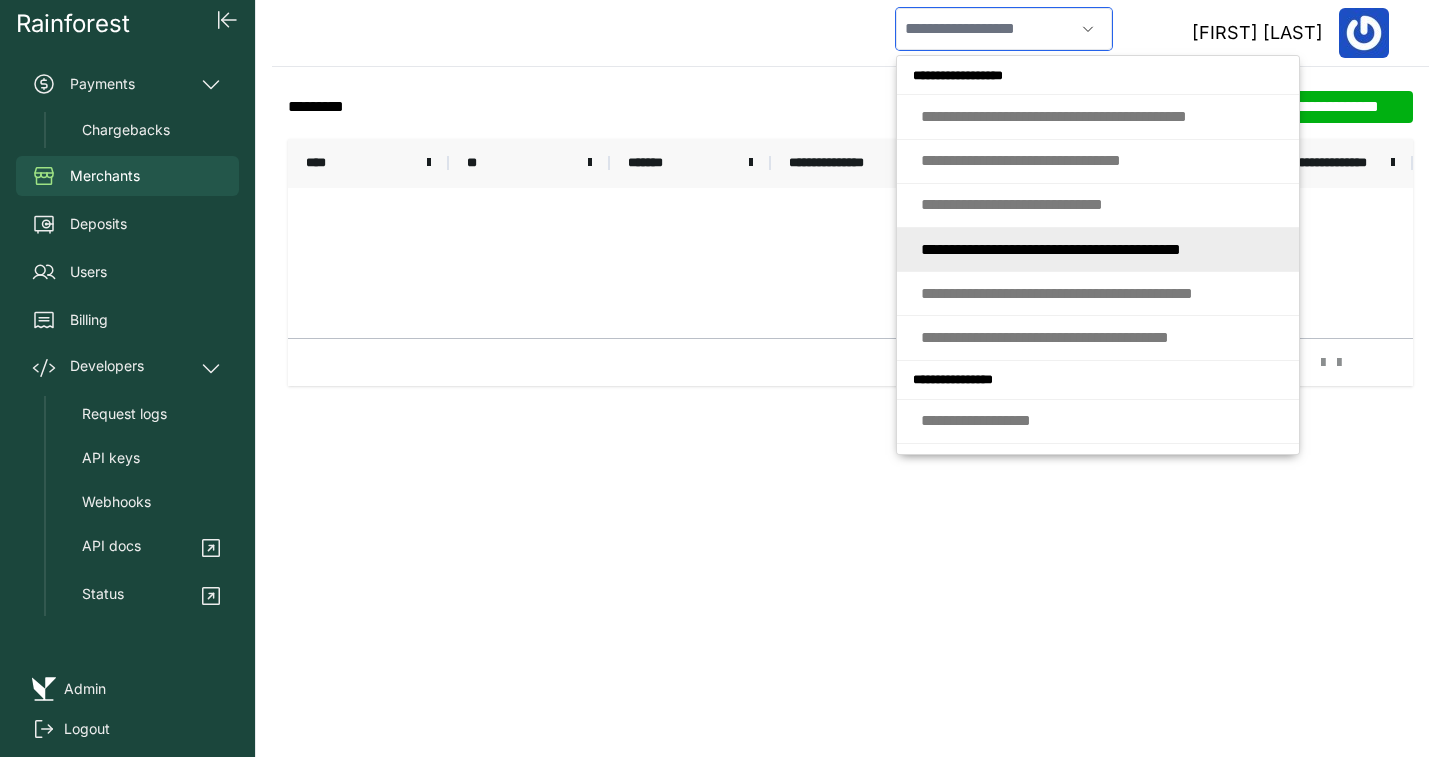 click on "* * * * * * * * * *   * * * * *   * * * * * * * * * * * *   *   * * * * *   * * * * *" 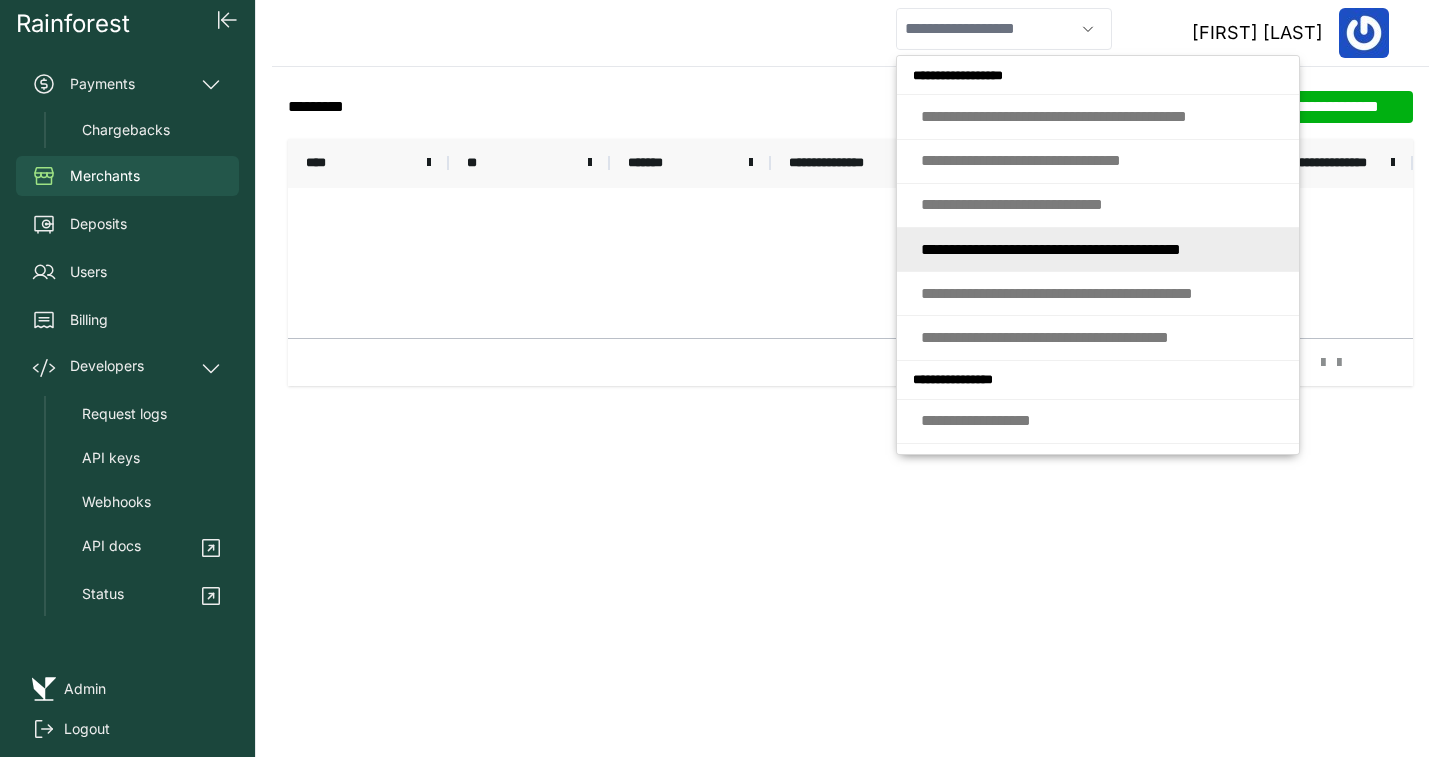 type on "**********" 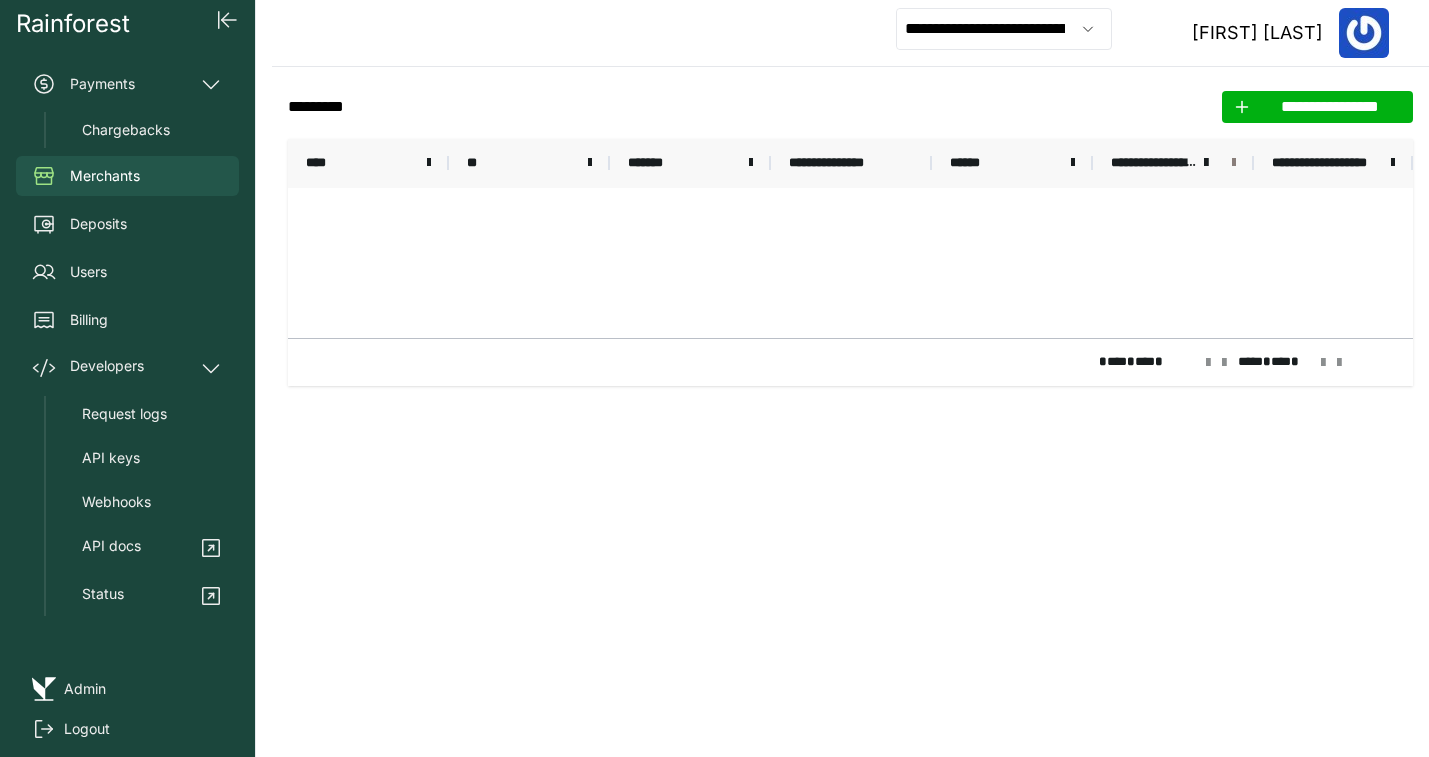 click at bounding box center [1234, 163] 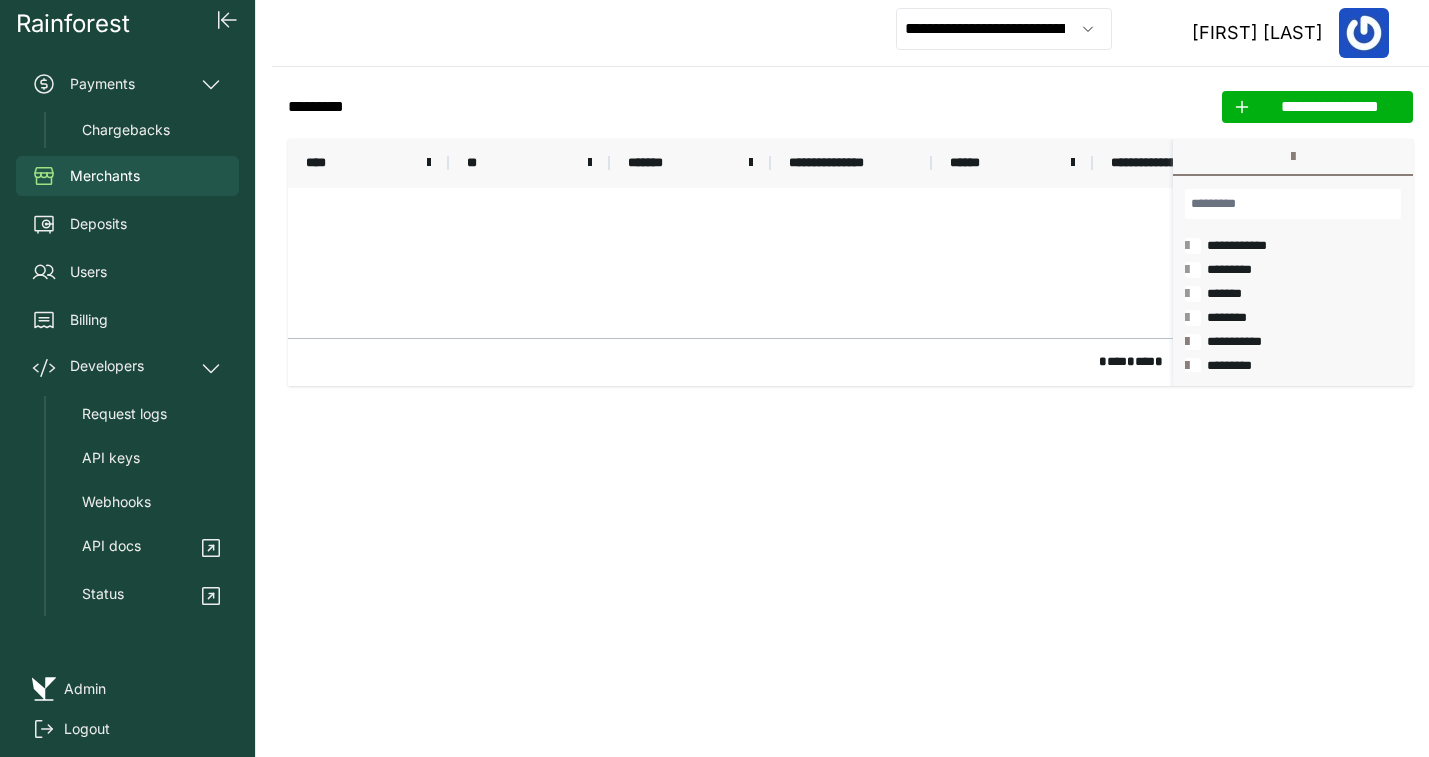 click at bounding box center [1193, 246] 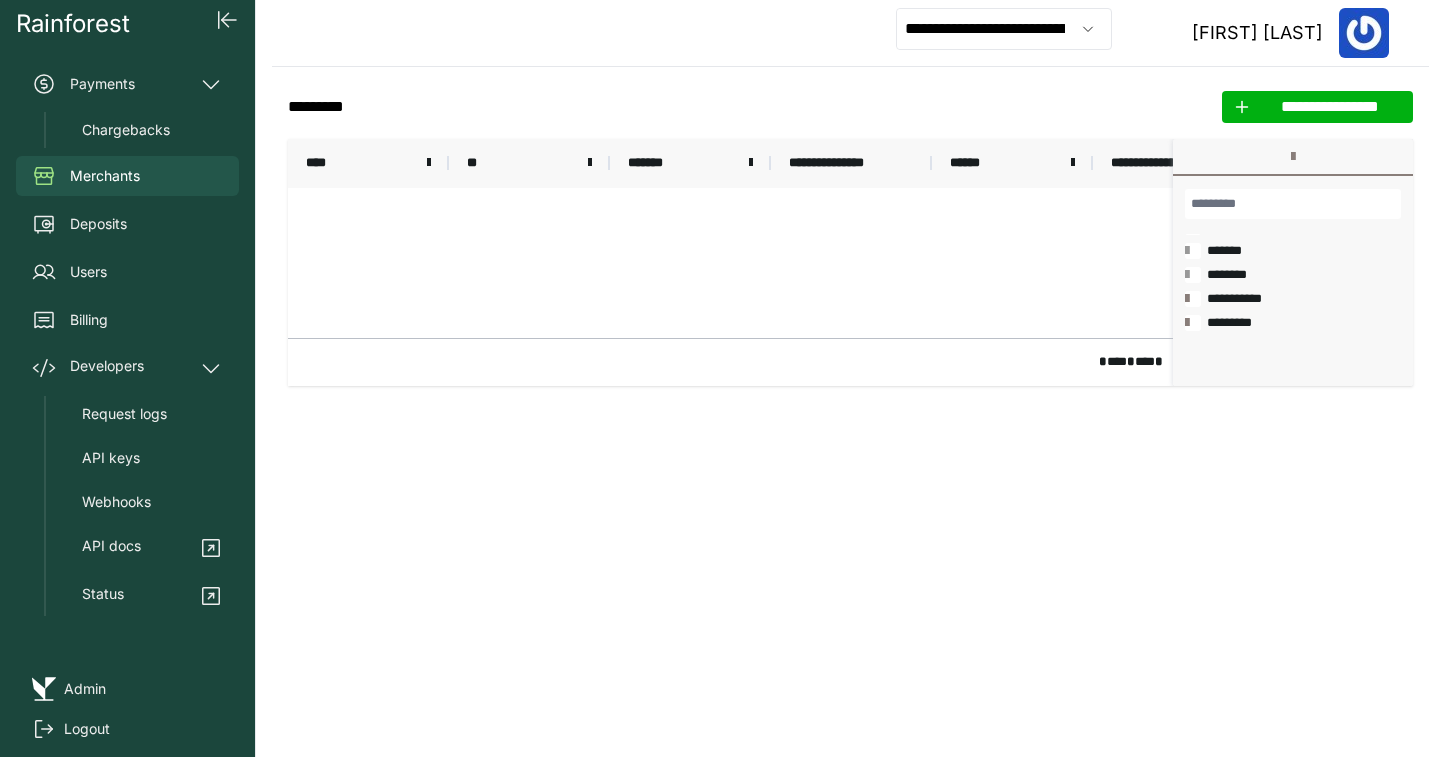 scroll, scrollTop: 54, scrollLeft: 0, axis: vertical 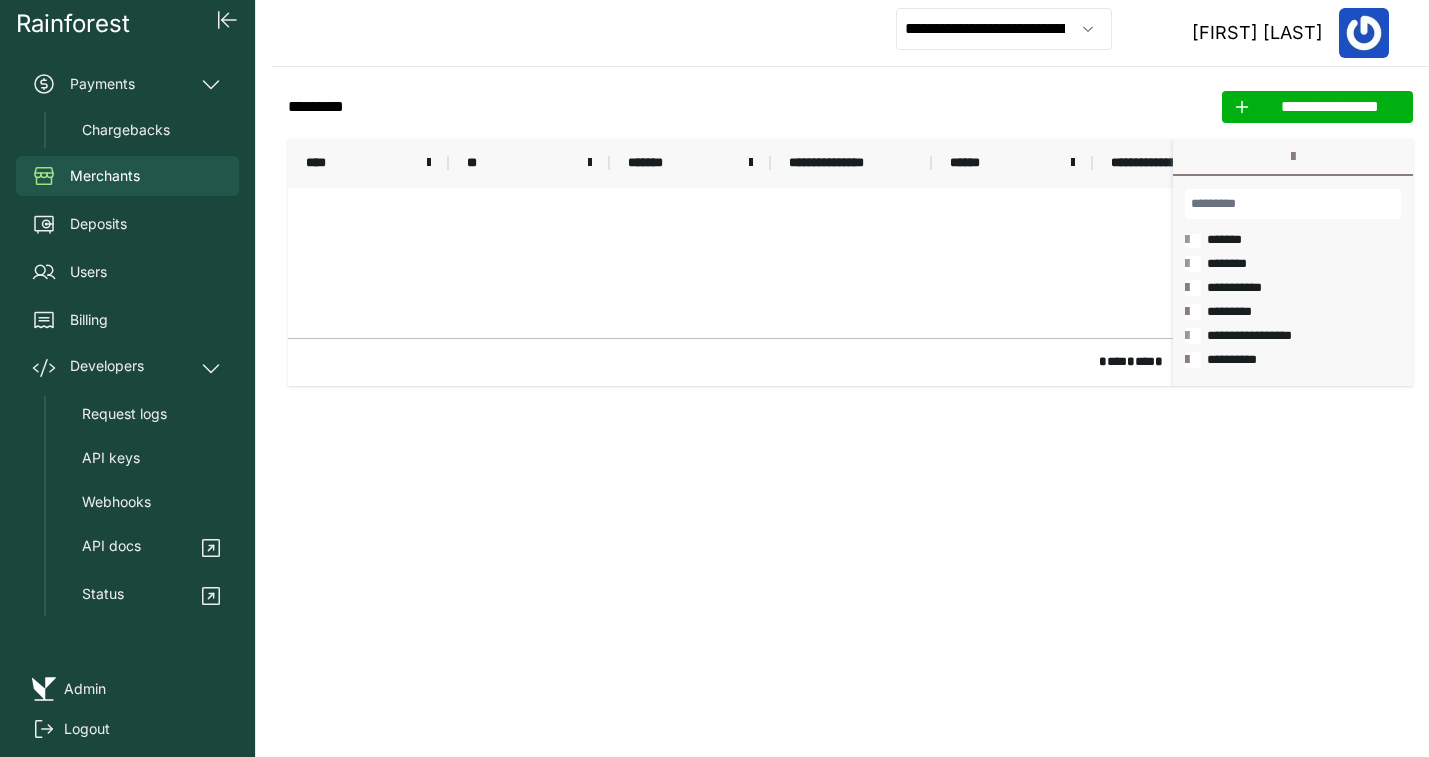 click at bounding box center [1193, 312] 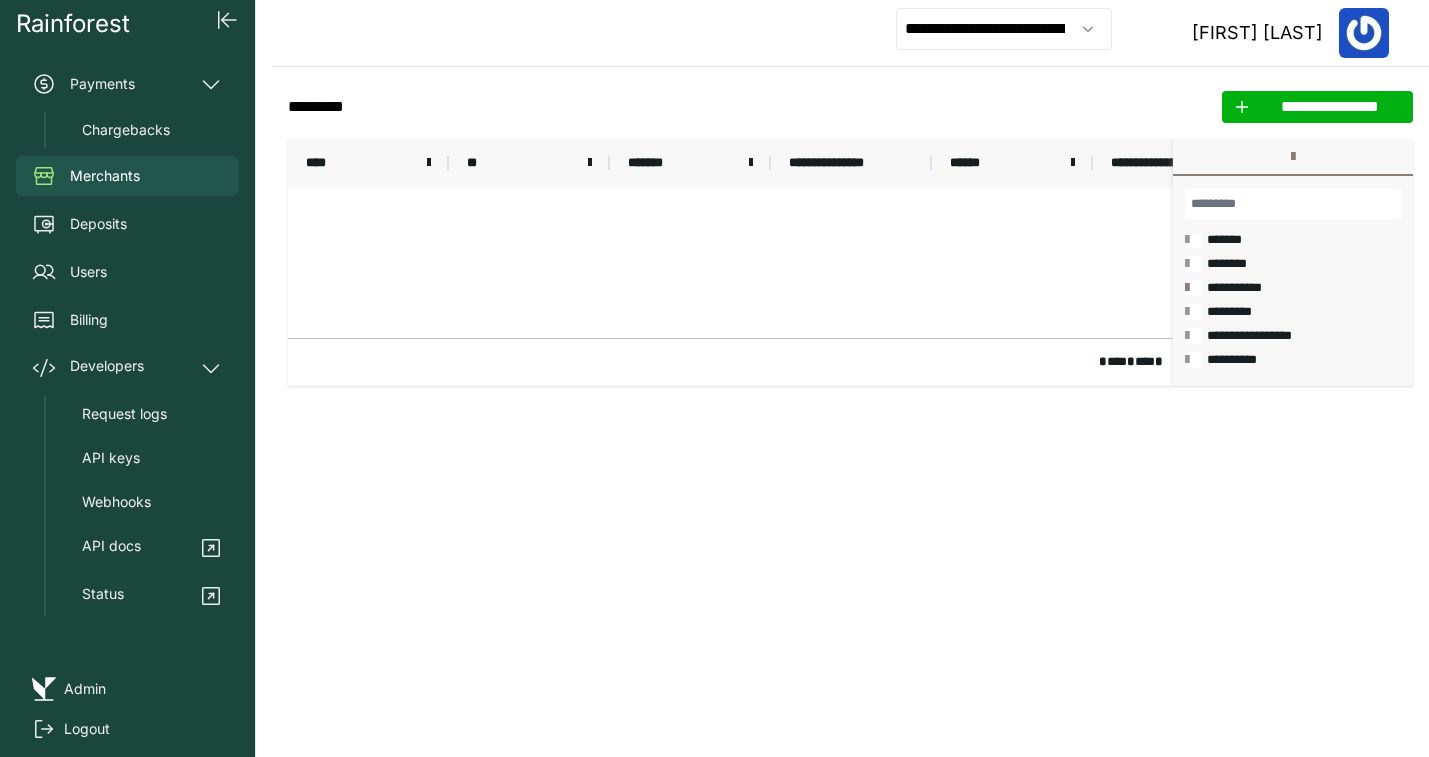 click on "**********" 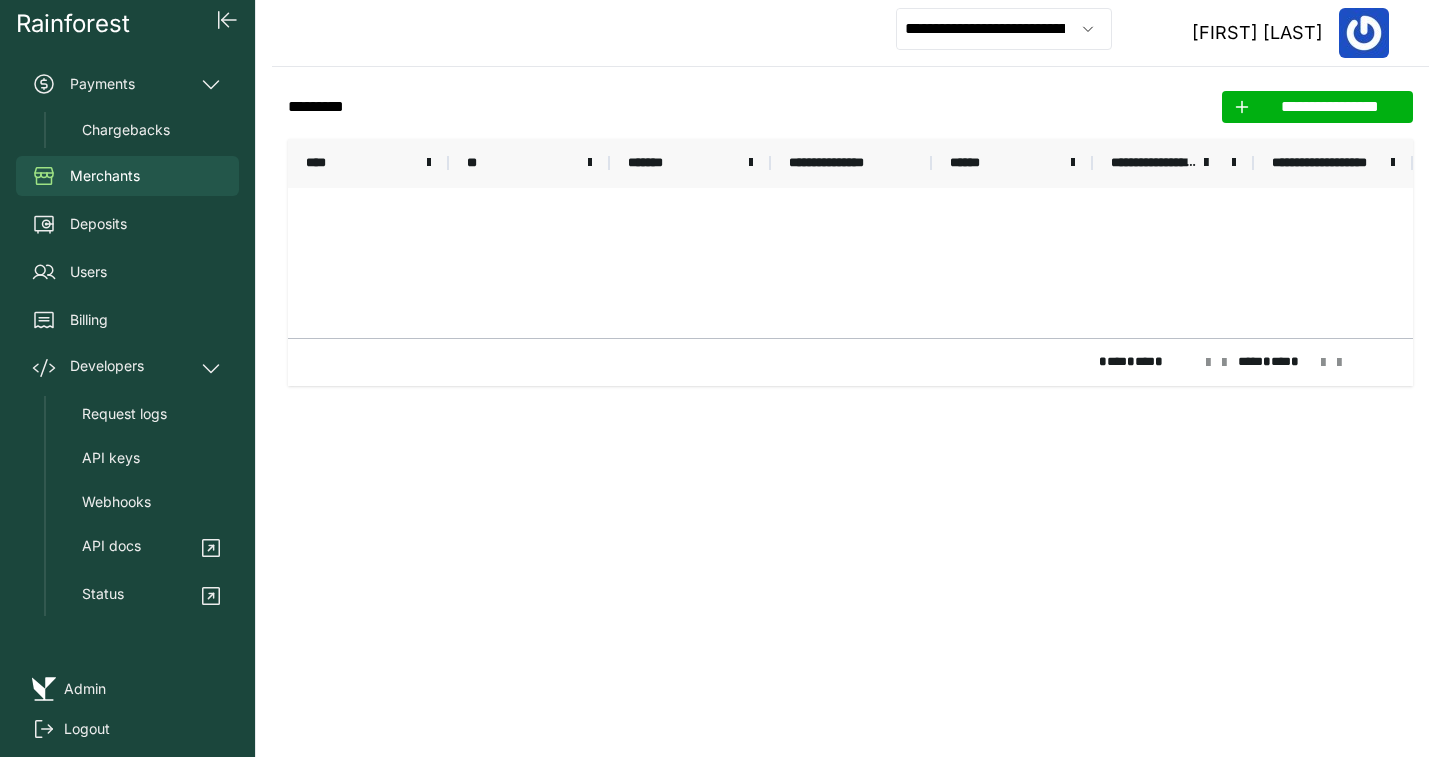 click on "**********" at bounding box center [1004, 29] 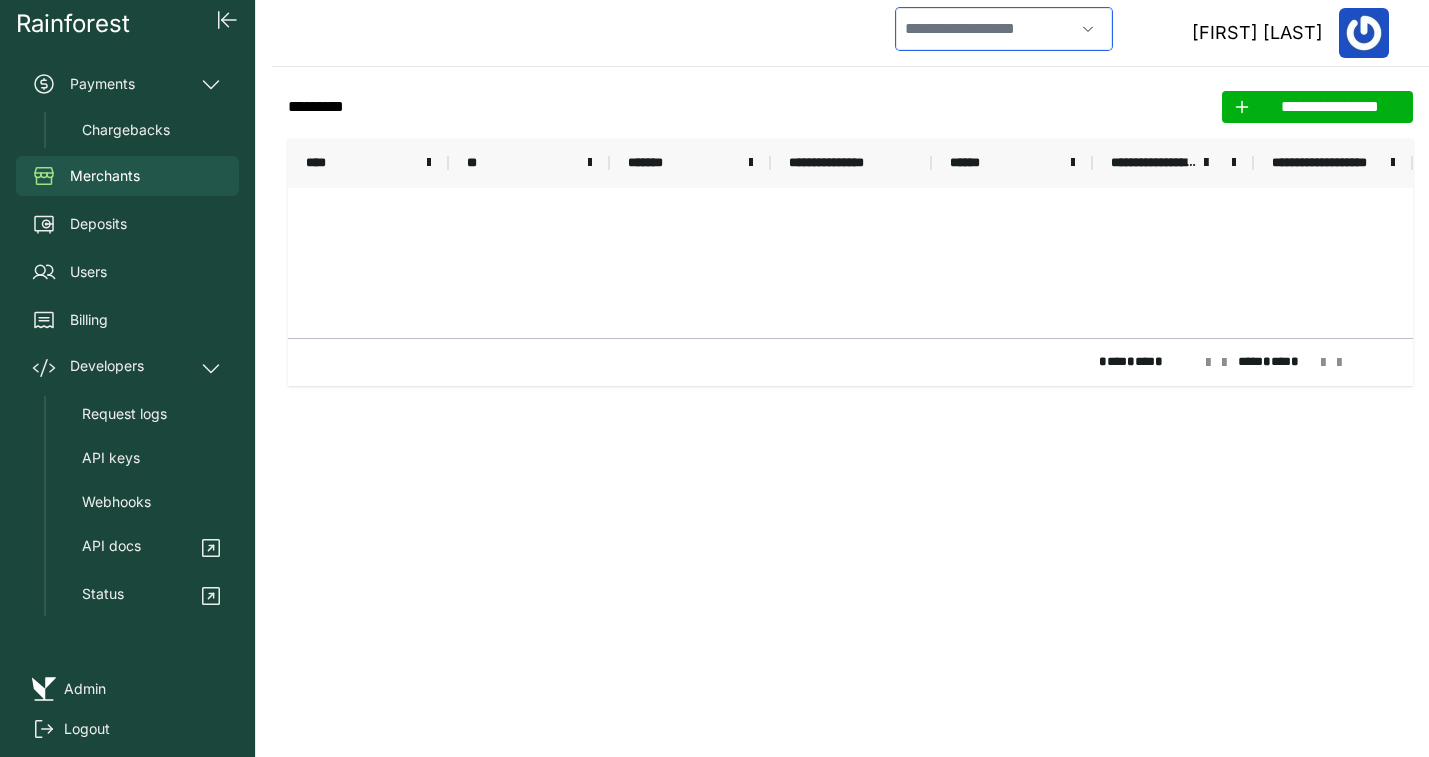 click at bounding box center [985, 29] 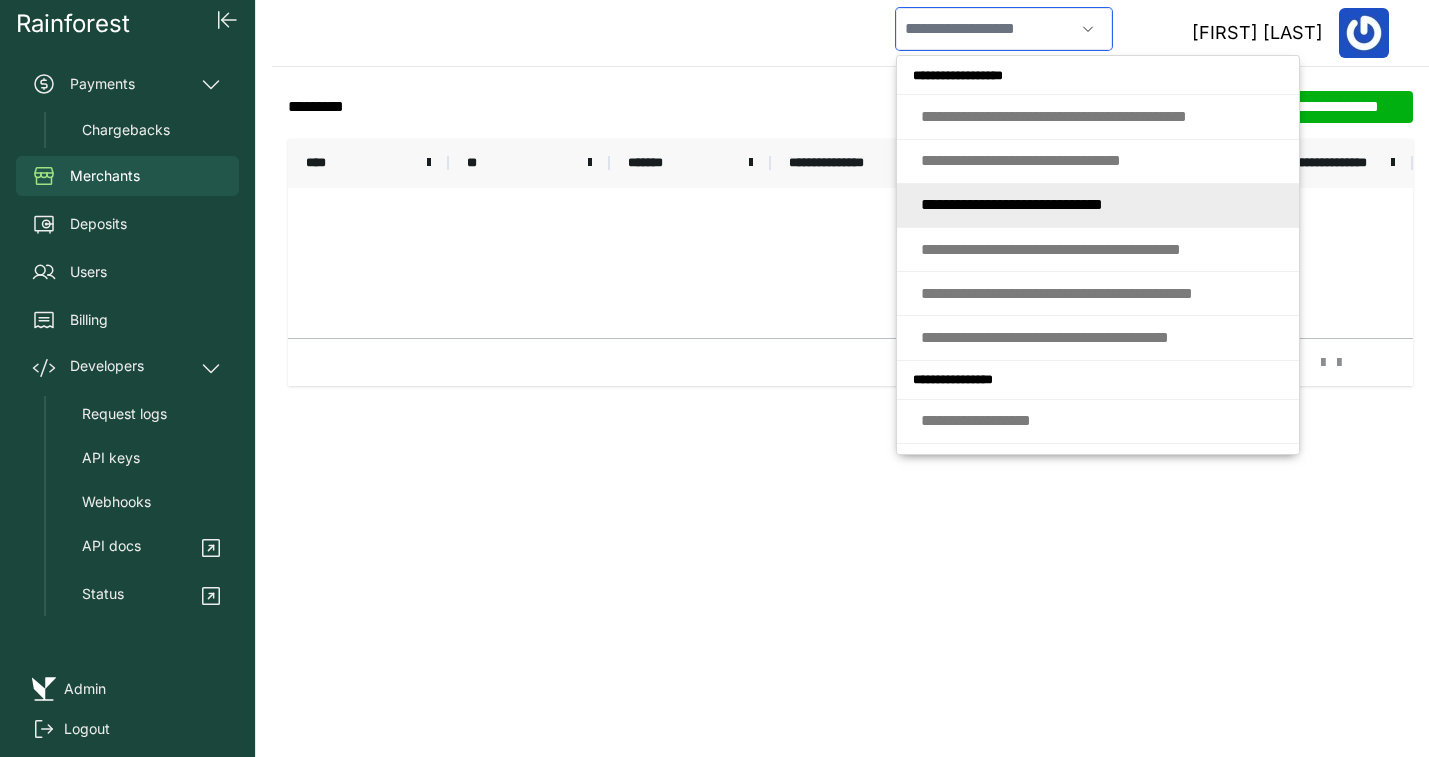 click on "* * * * * * * * * *   * * * * *   *   * * * * *   * * * * *" at bounding box center (1012, 204) 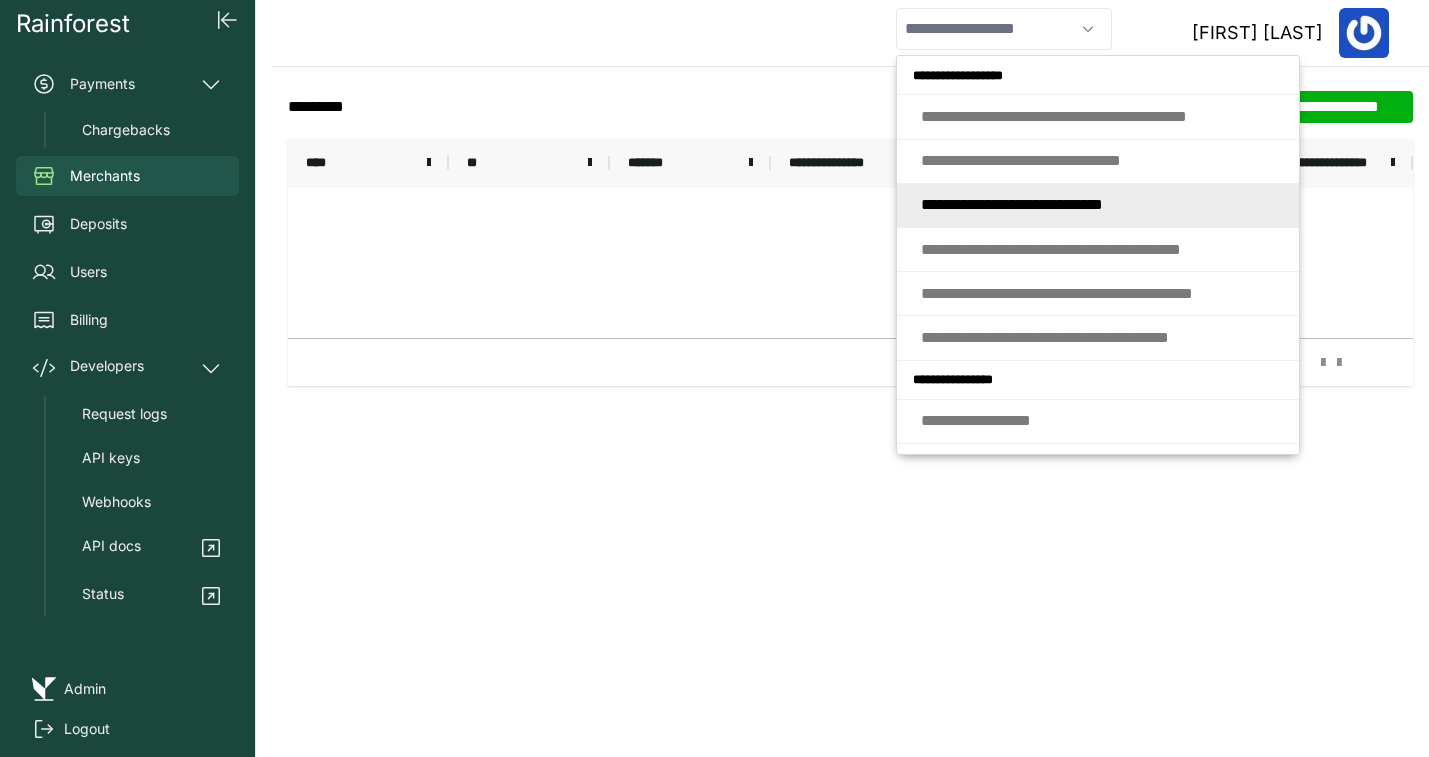 type on "**********" 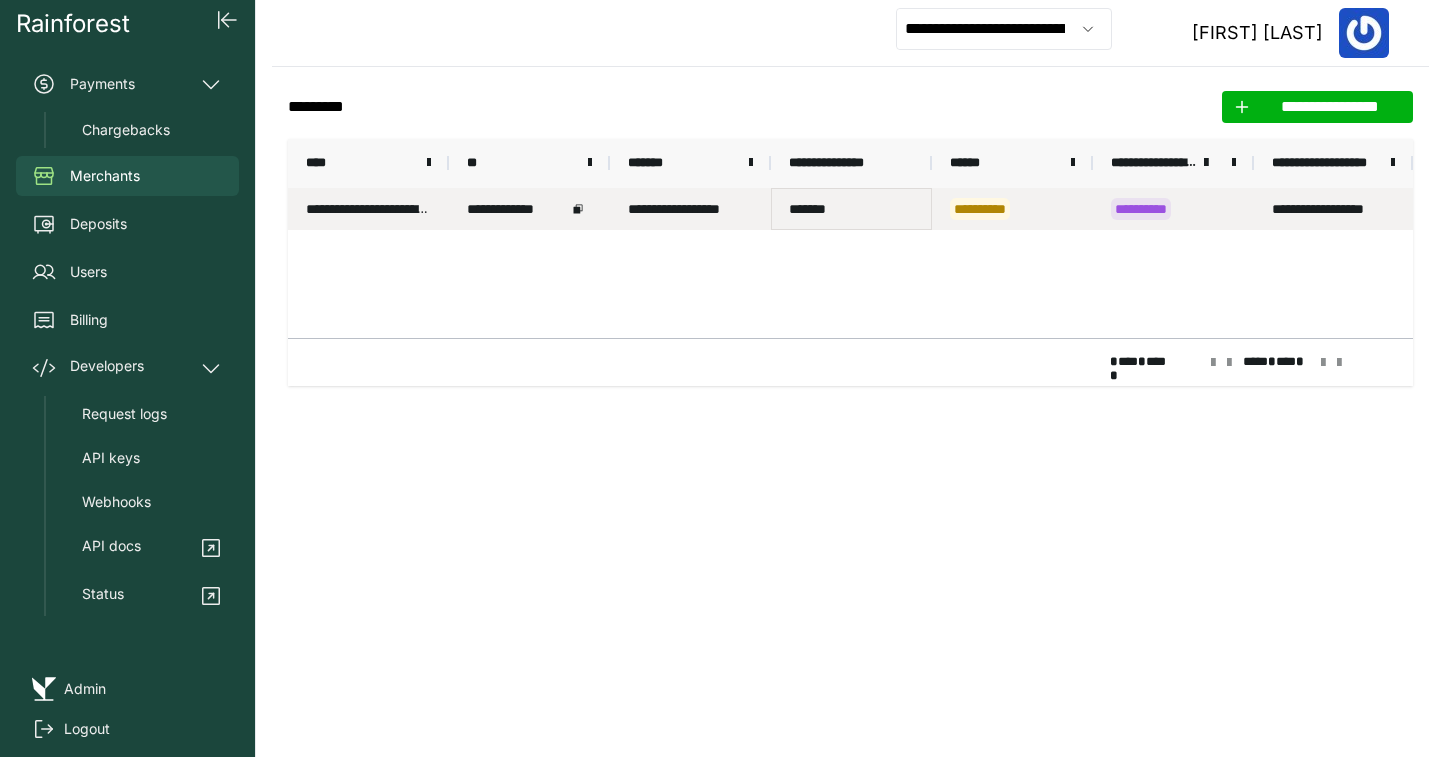 click on "*******" at bounding box center (851, 209) 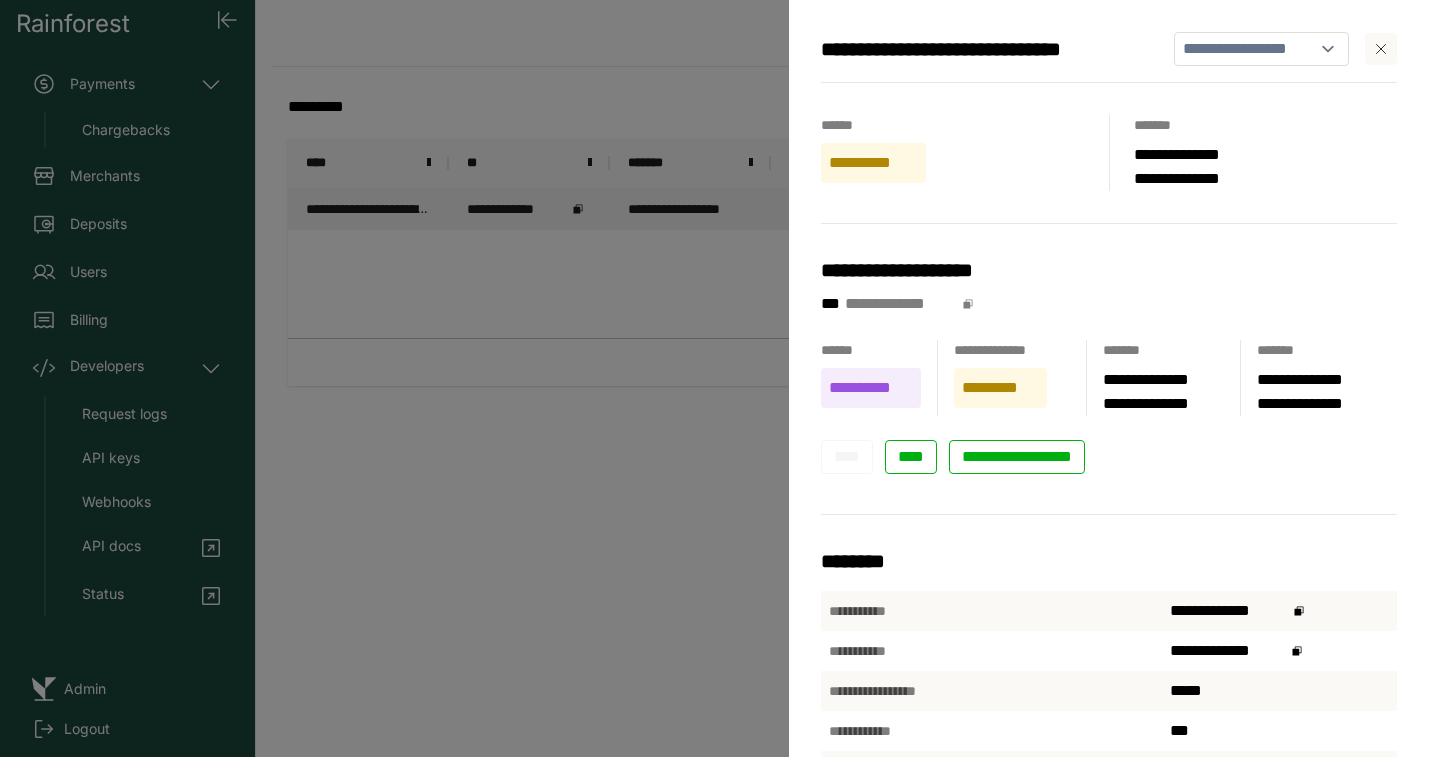 click on "**********" at bounding box center [1109, 378] 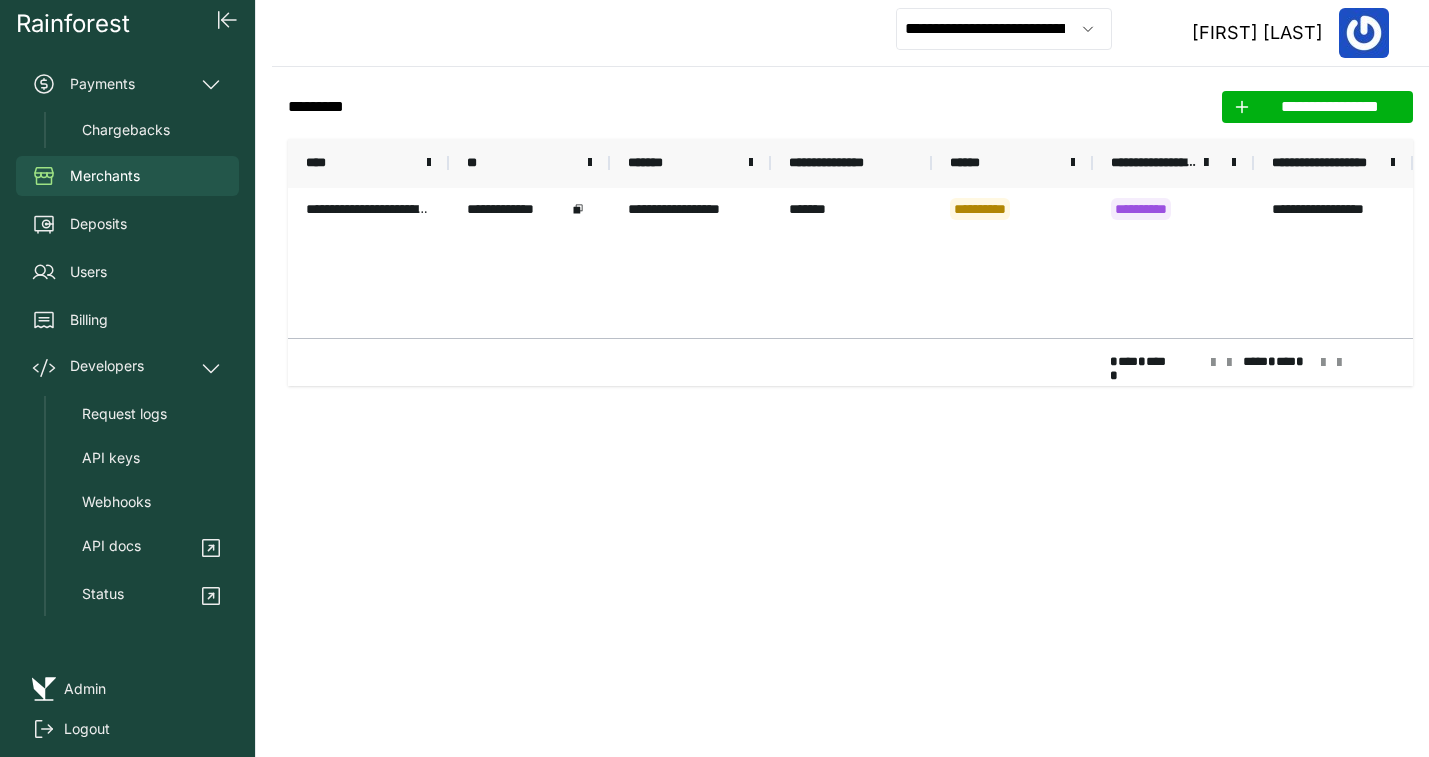 click on "**********" 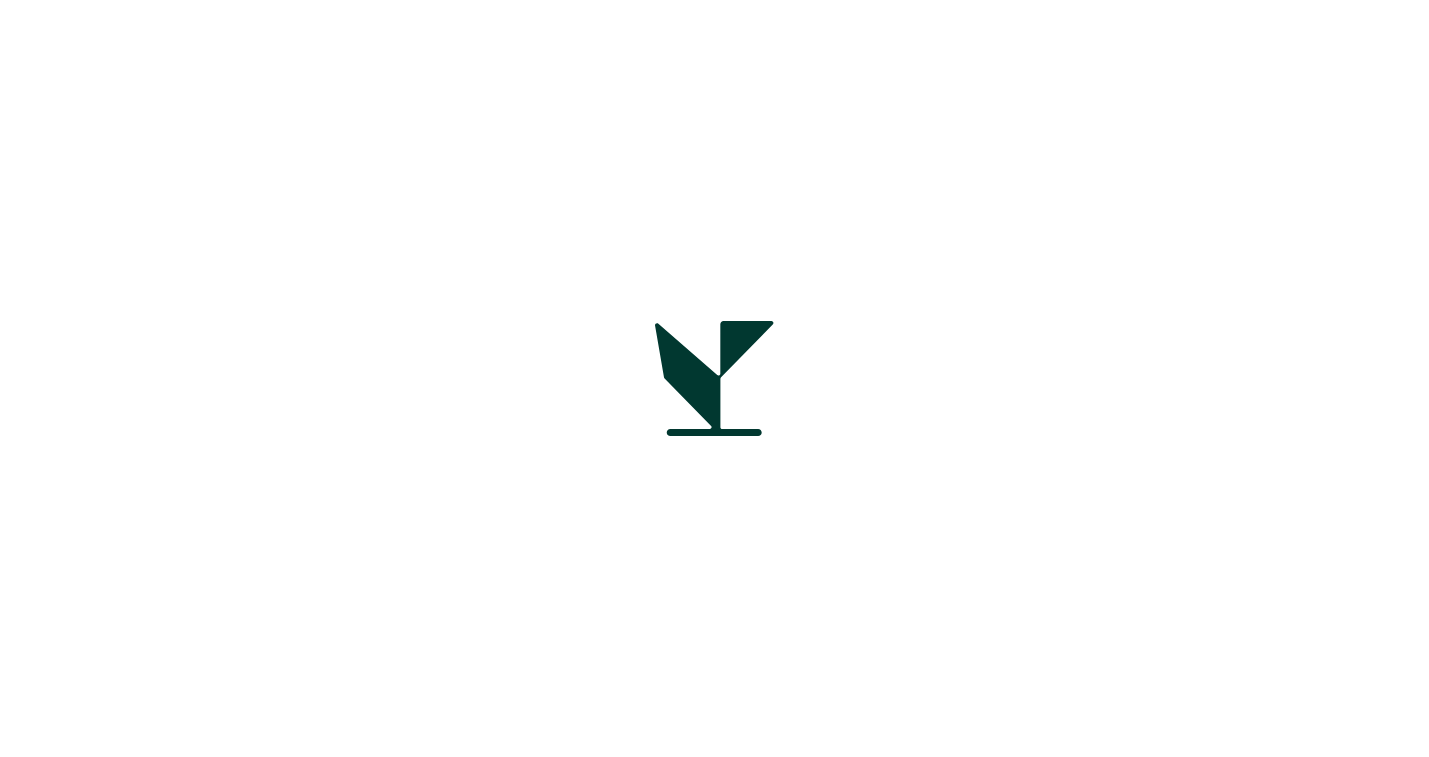 scroll, scrollTop: 0, scrollLeft: 0, axis: both 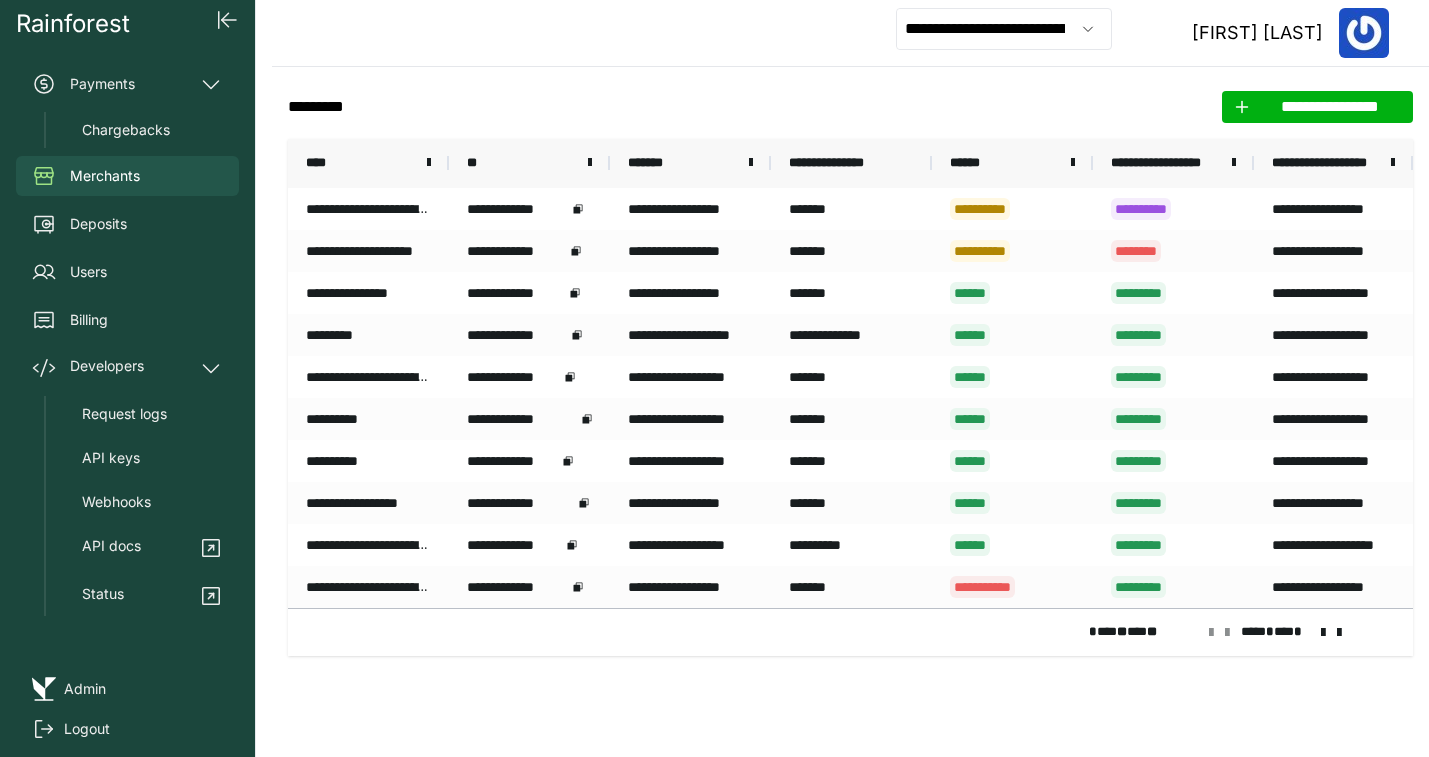 click on "**********" at bounding box center [1165, 163] 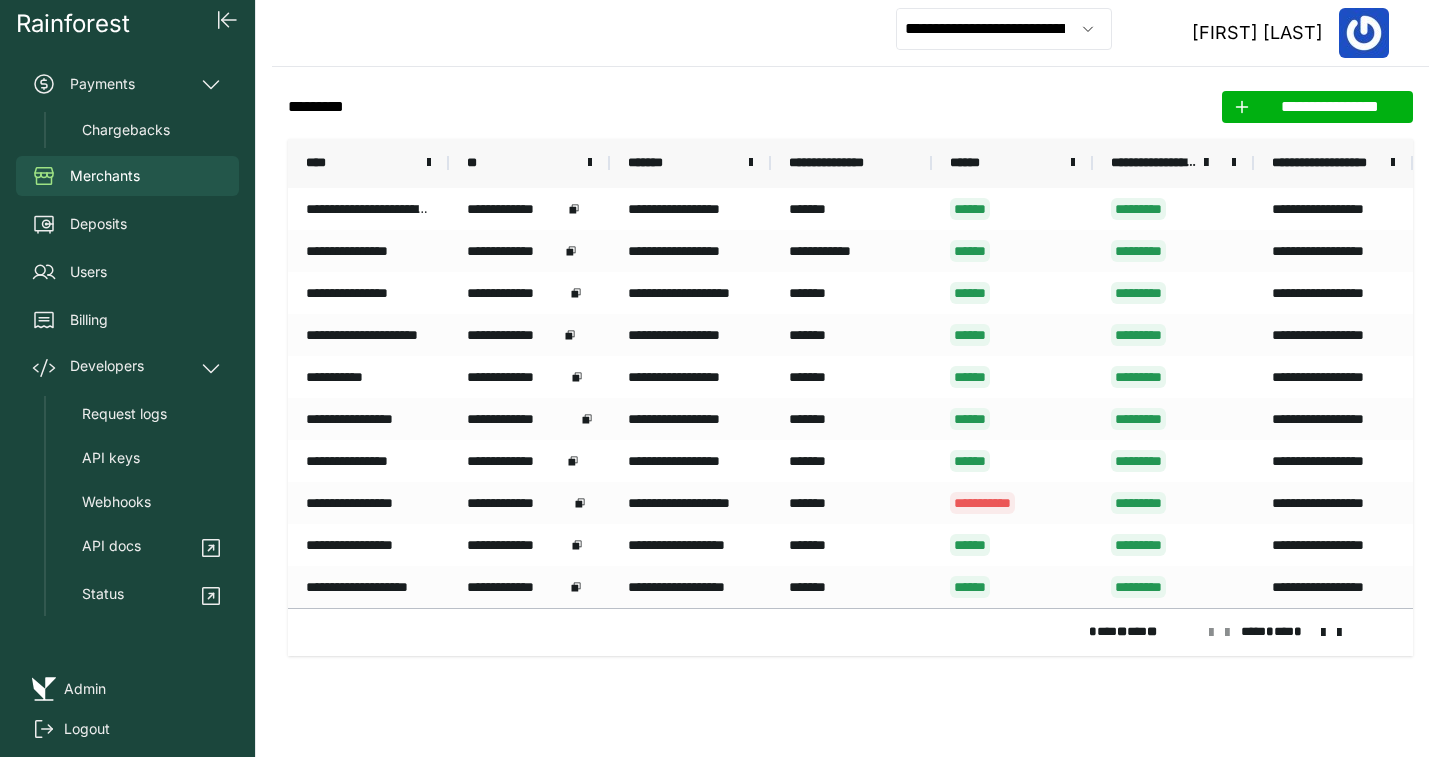 click on "**********" at bounding box center [1154, 163] 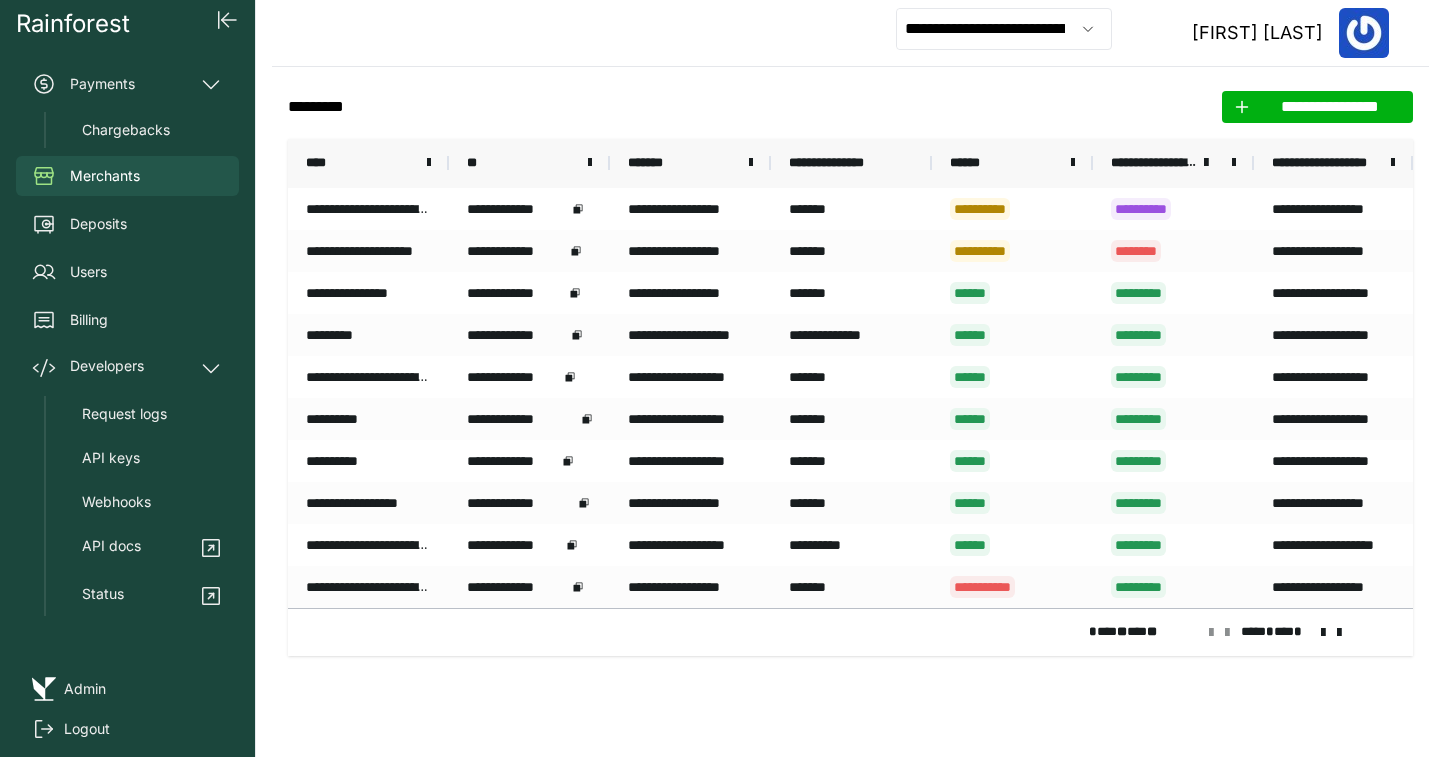 click on "****
*
**
*" at bounding box center [1299, 633] 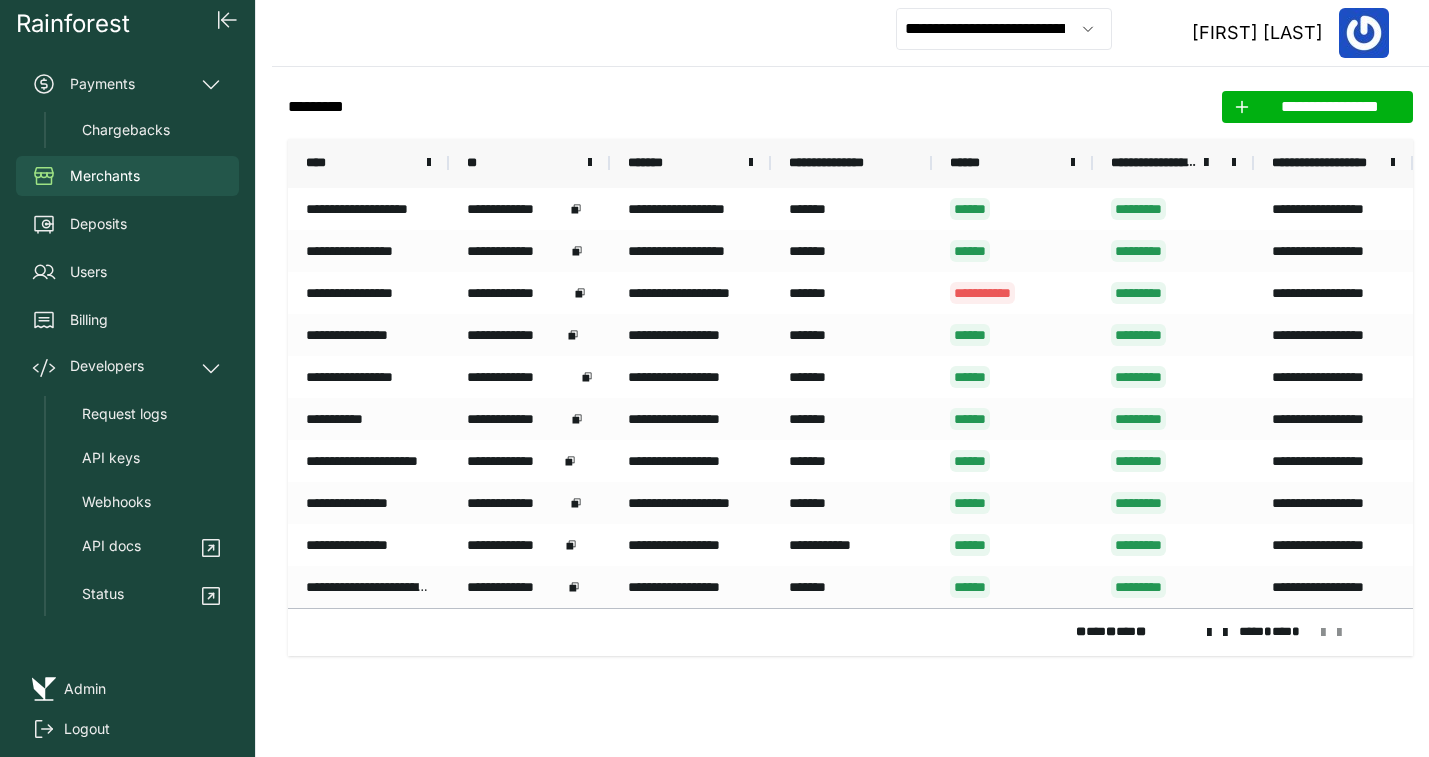 click at bounding box center (1209, 633) 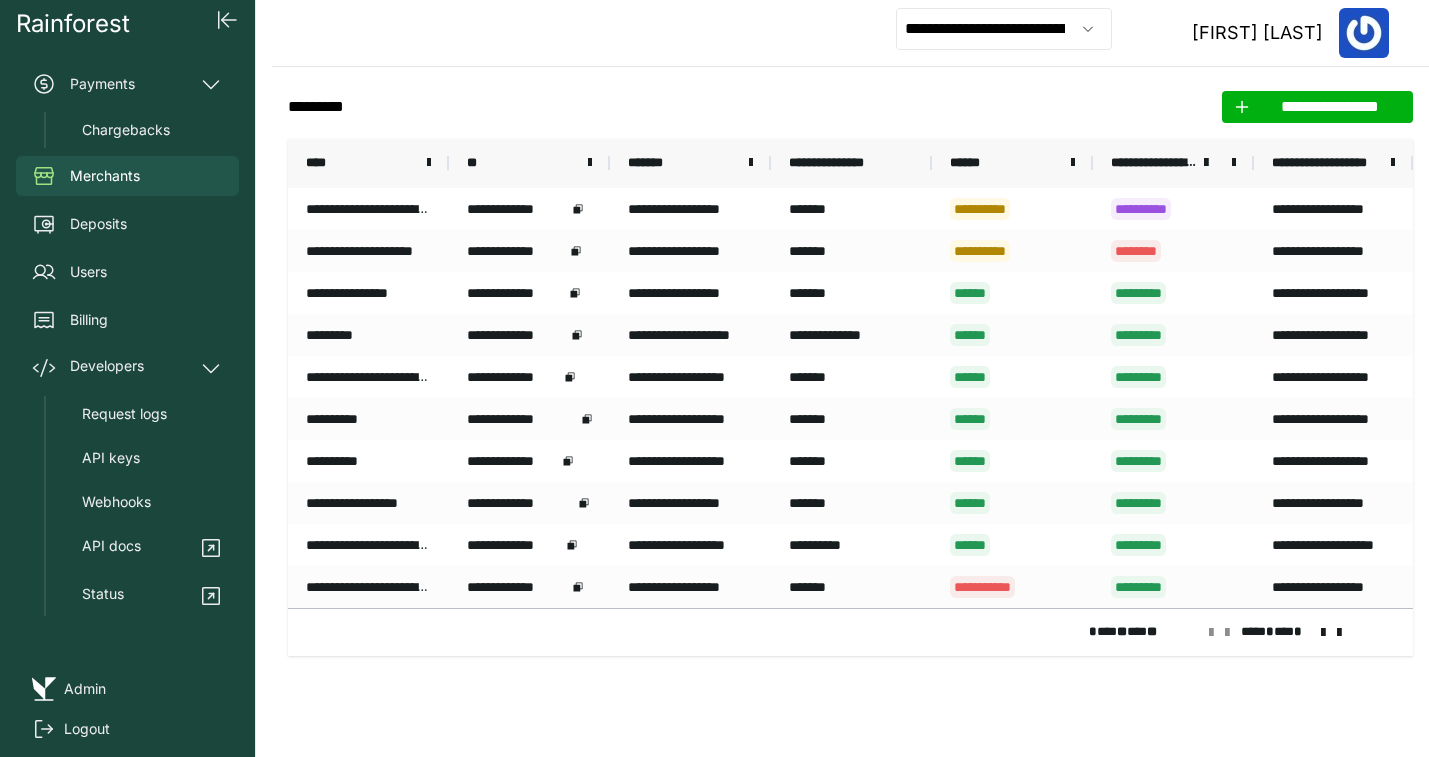 click on "**********" at bounding box center (1004, 29) 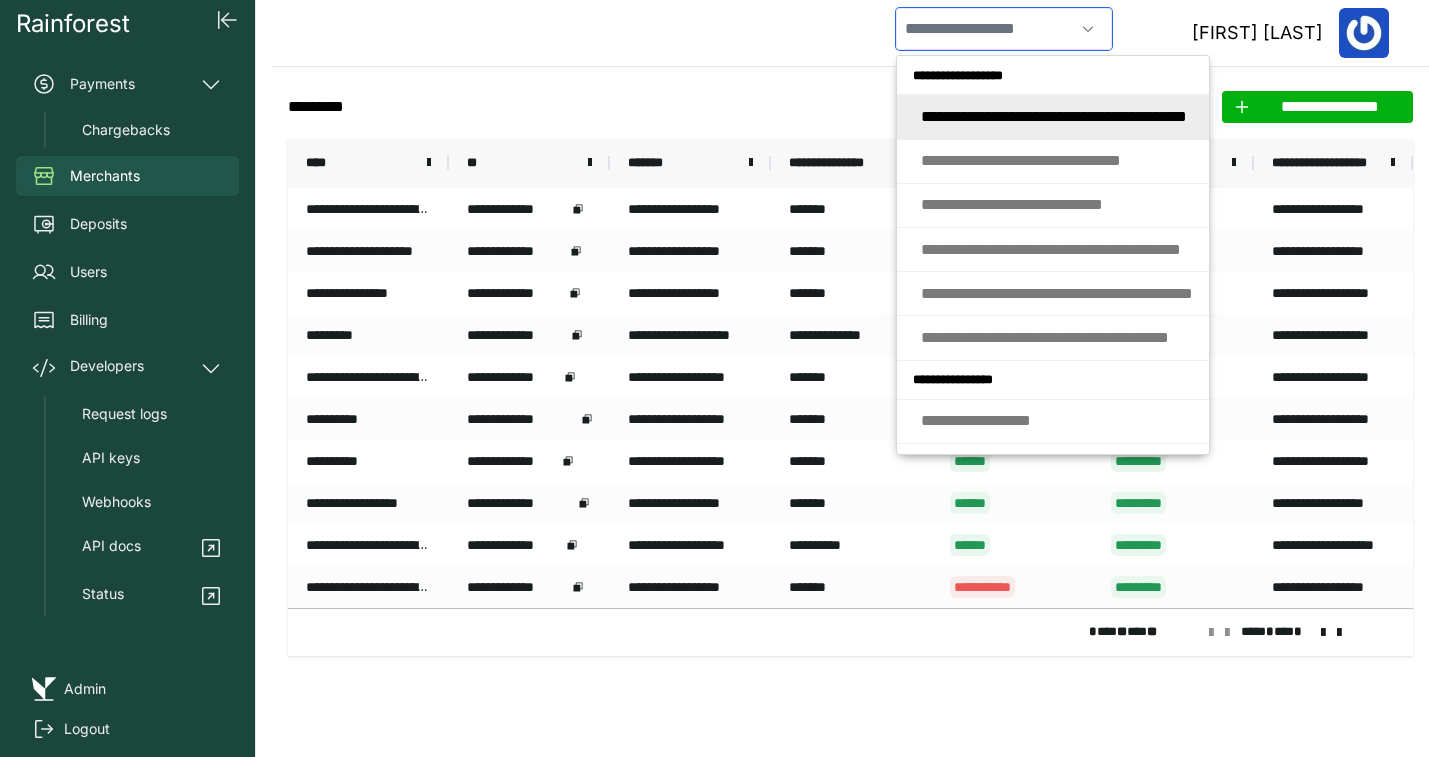 click at bounding box center [985, 29] 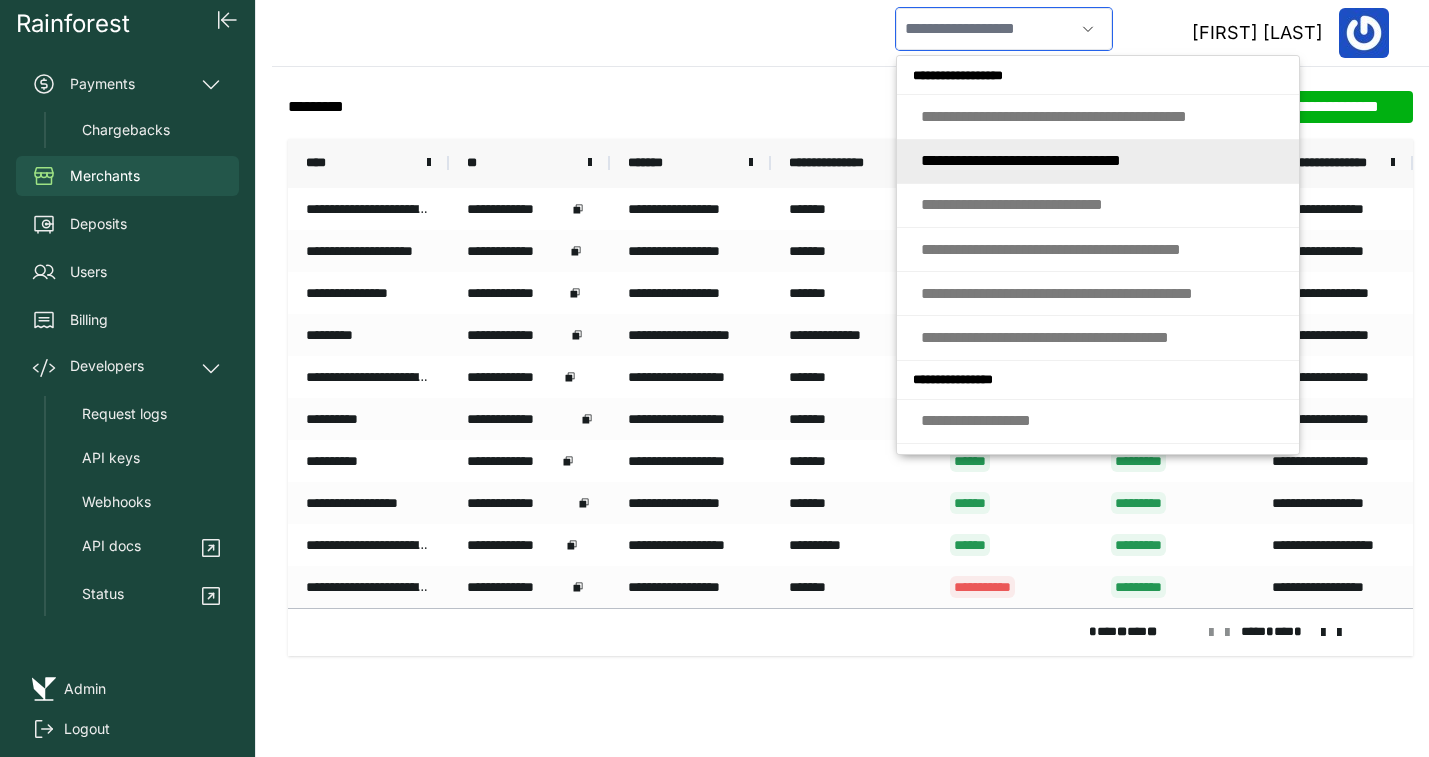 click on "* * * * * * * * * *   * * * * * * * *   *   * * * * *   * * * * *" 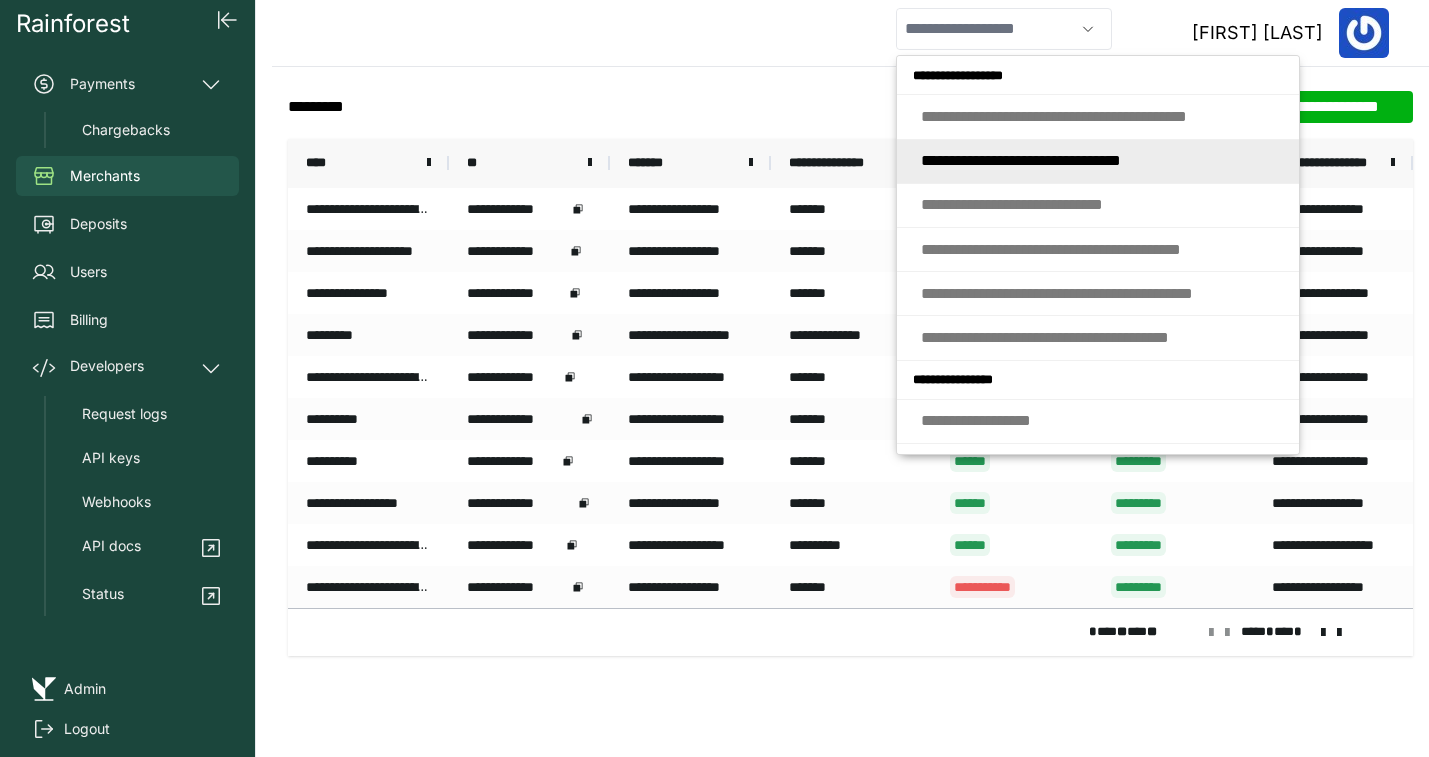 type on "**********" 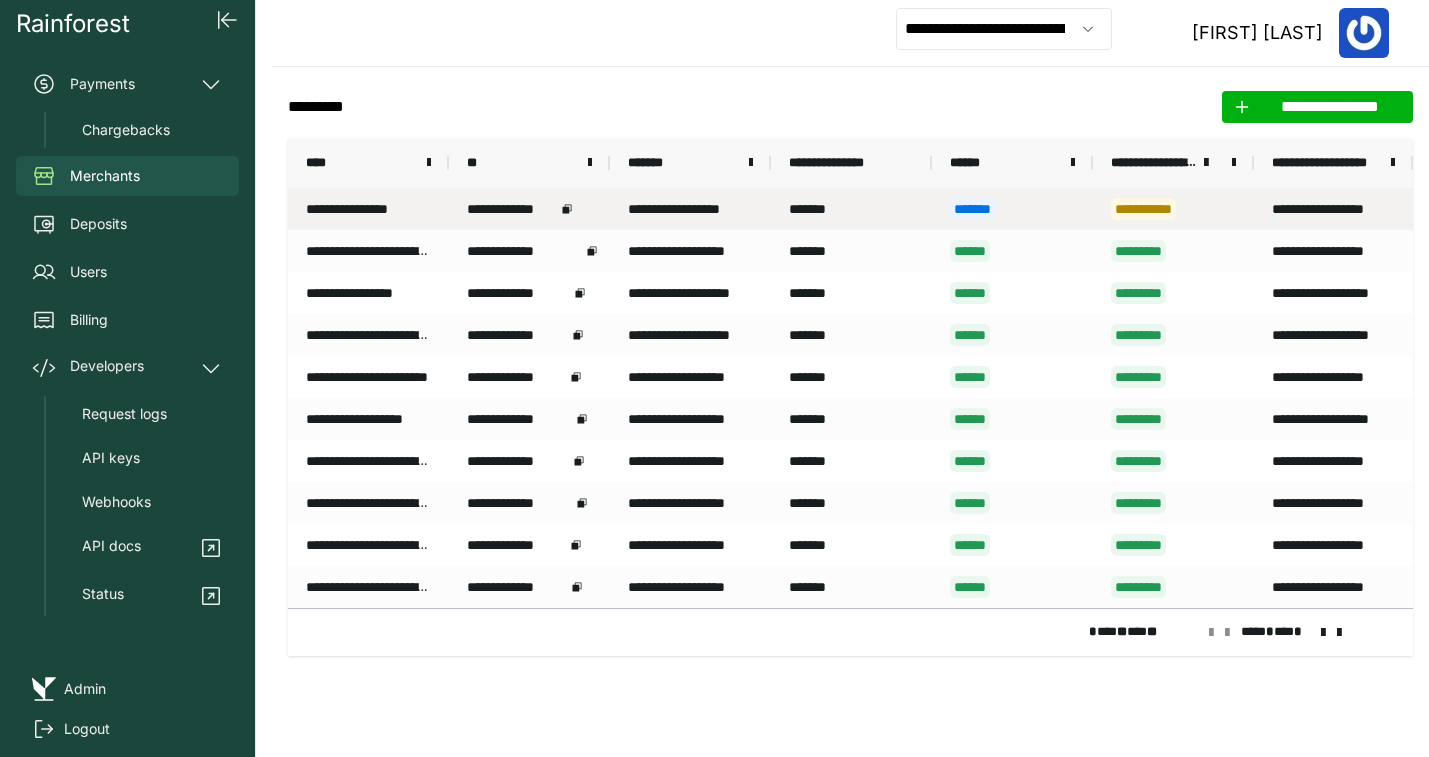 click on "**********" at bounding box center (368, 209) 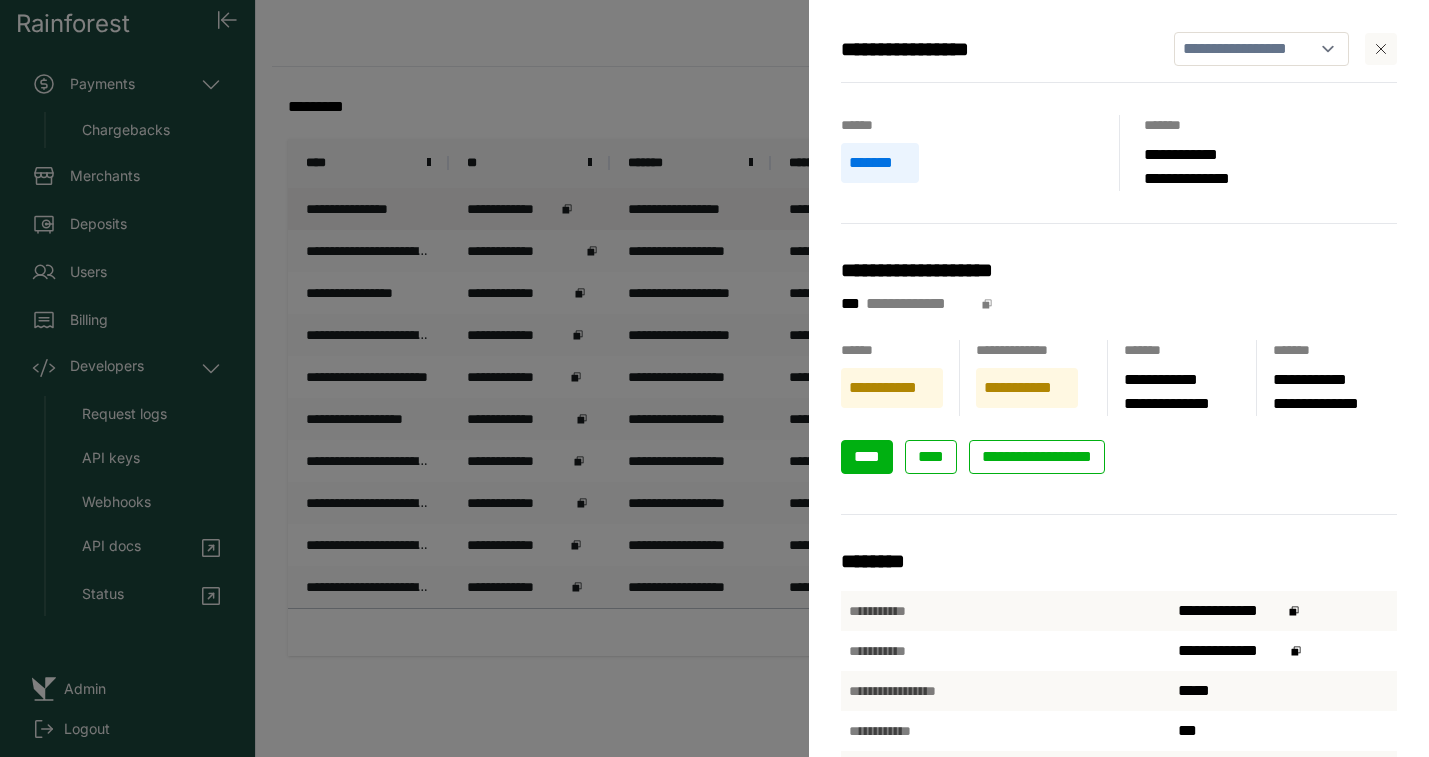 click on "****" at bounding box center [867, 457] 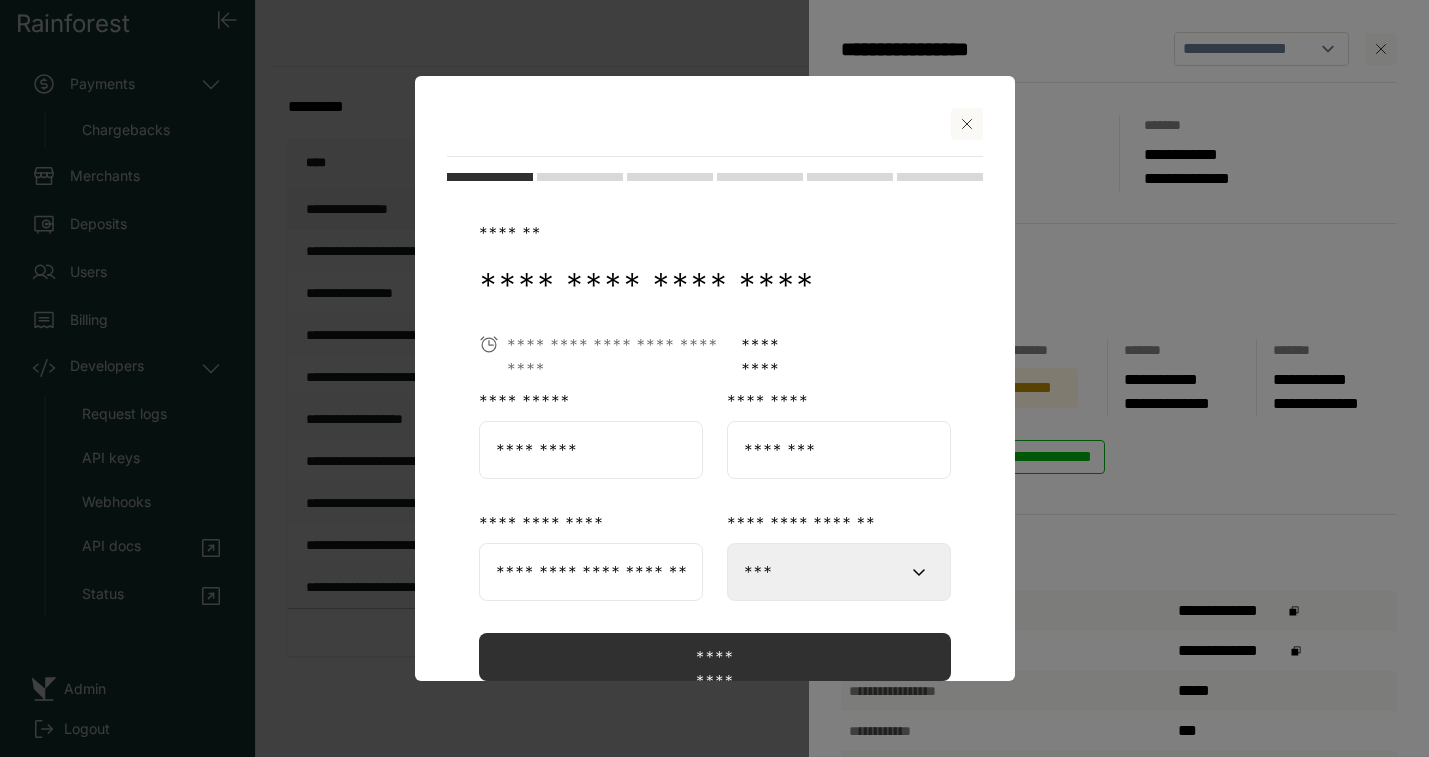 scroll, scrollTop: 63, scrollLeft: 0, axis: vertical 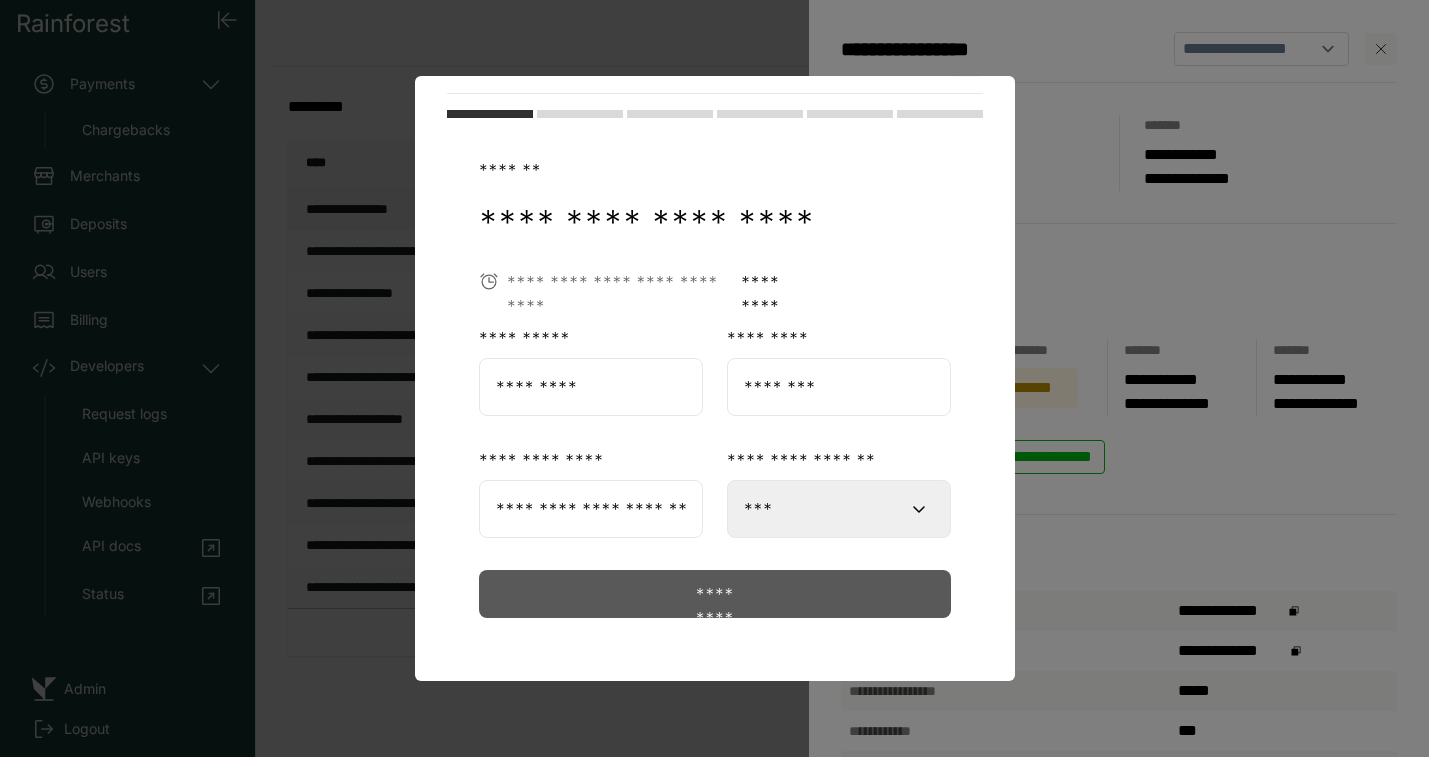 click on "*********" at bounding box center [714, 594] 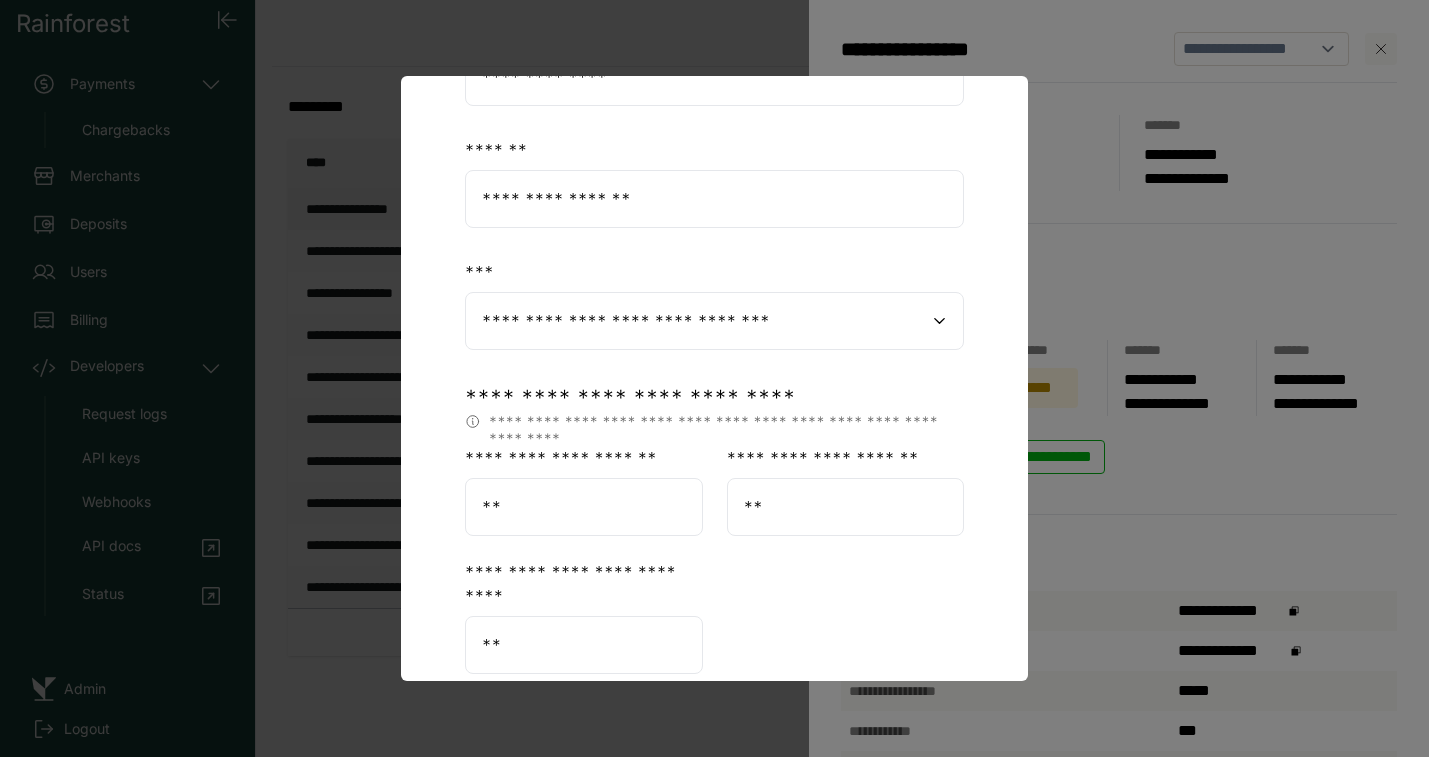 scroll, scrollTop: 695, scrollLeft: 0, axis: vertical 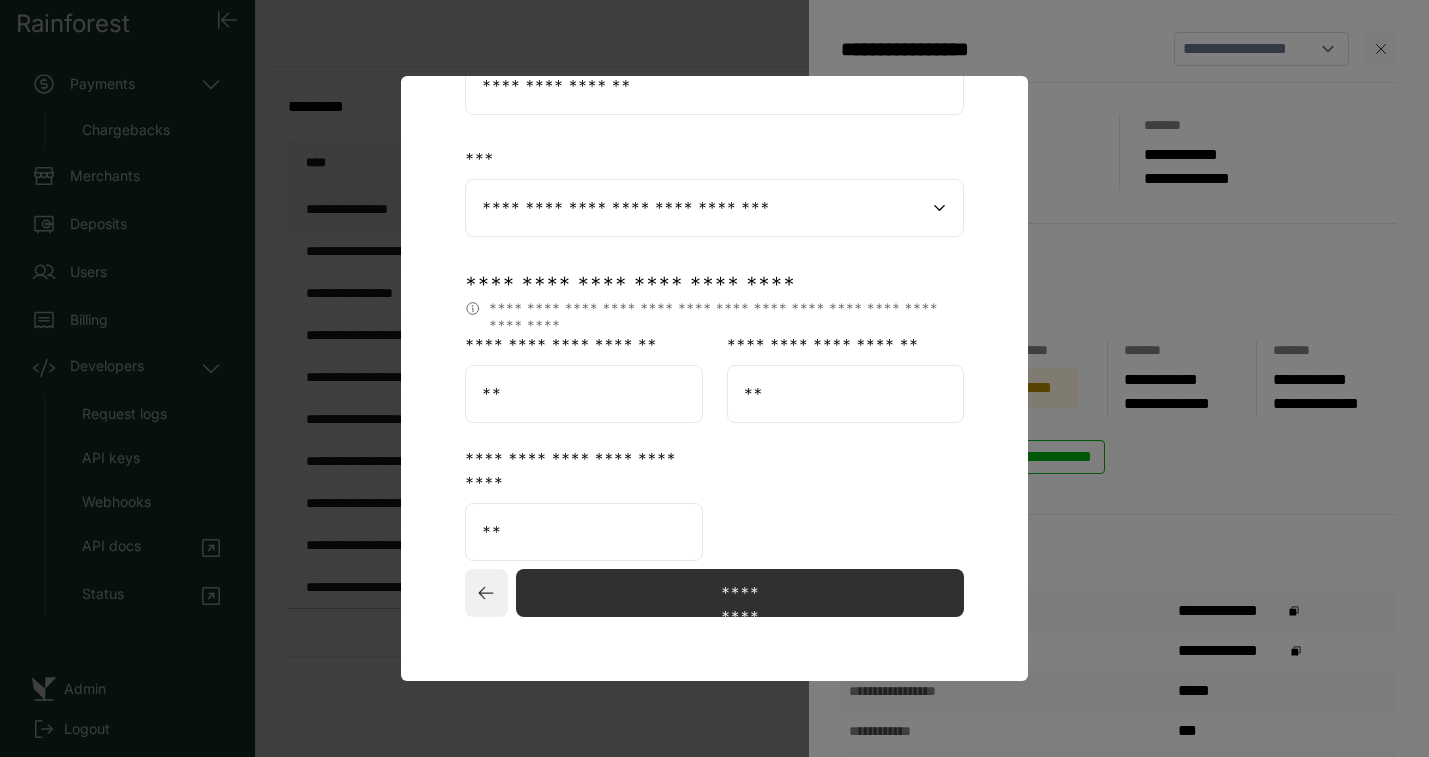 click 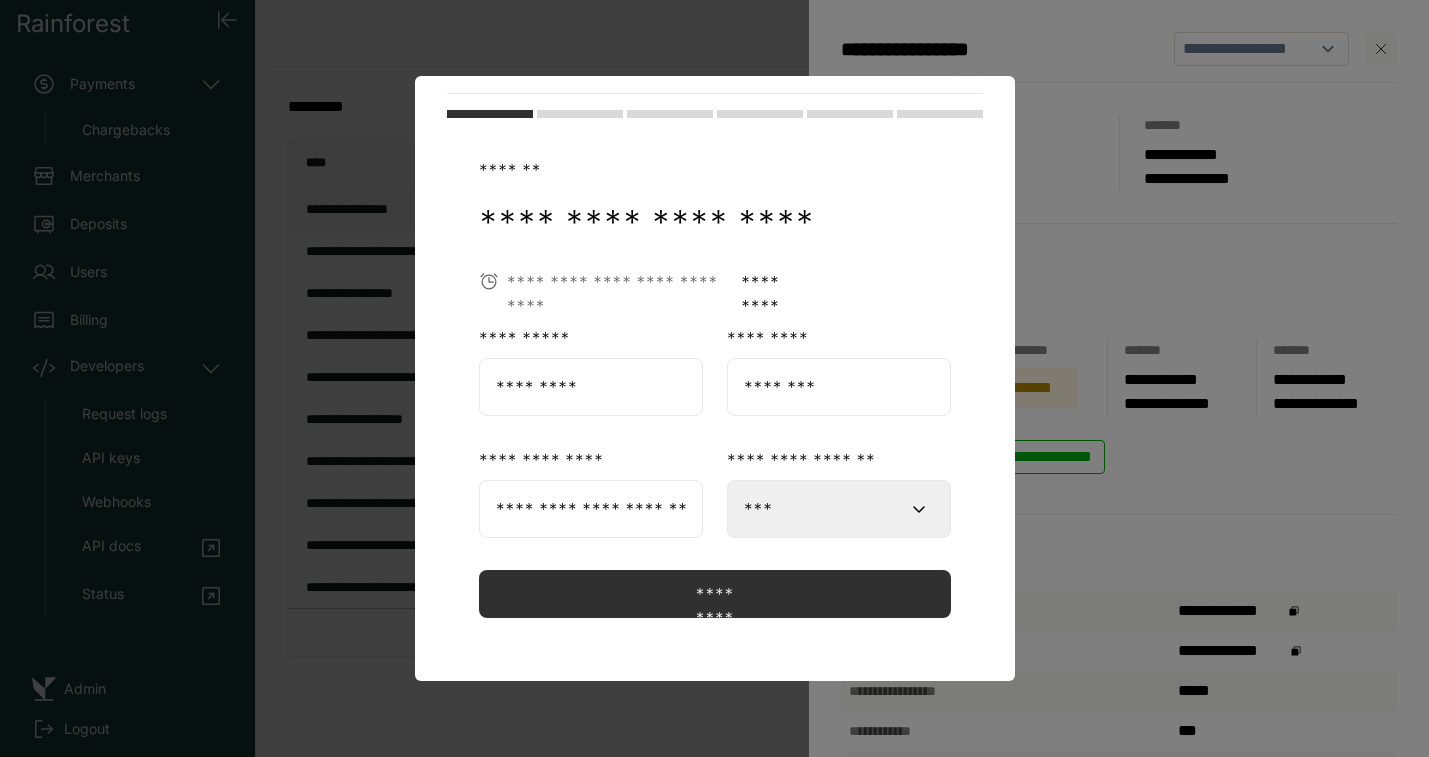 click on "*********" at bounding box center (591, 387) 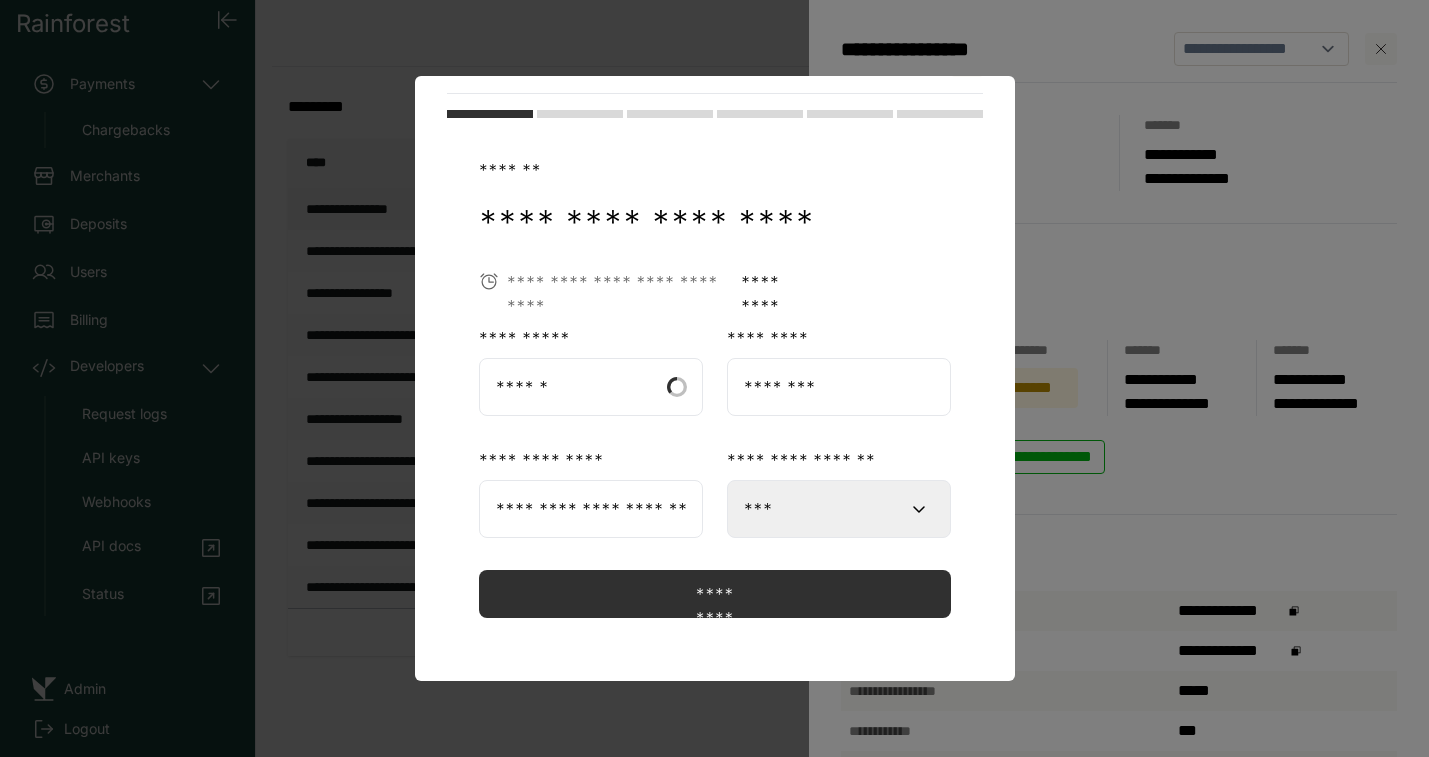 click on "********" at bounding box center (839, 387) 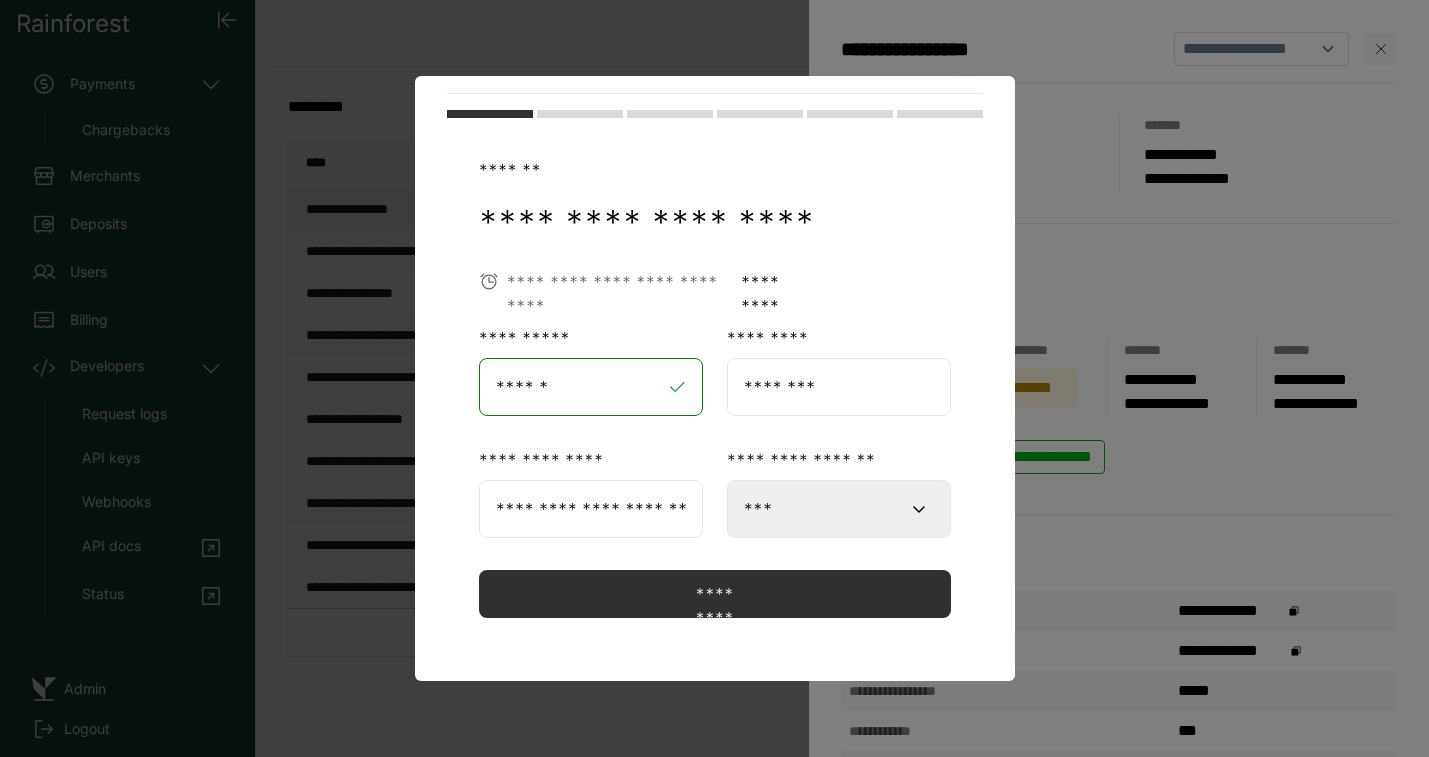 click on "******" at bounding box center [591, 387] 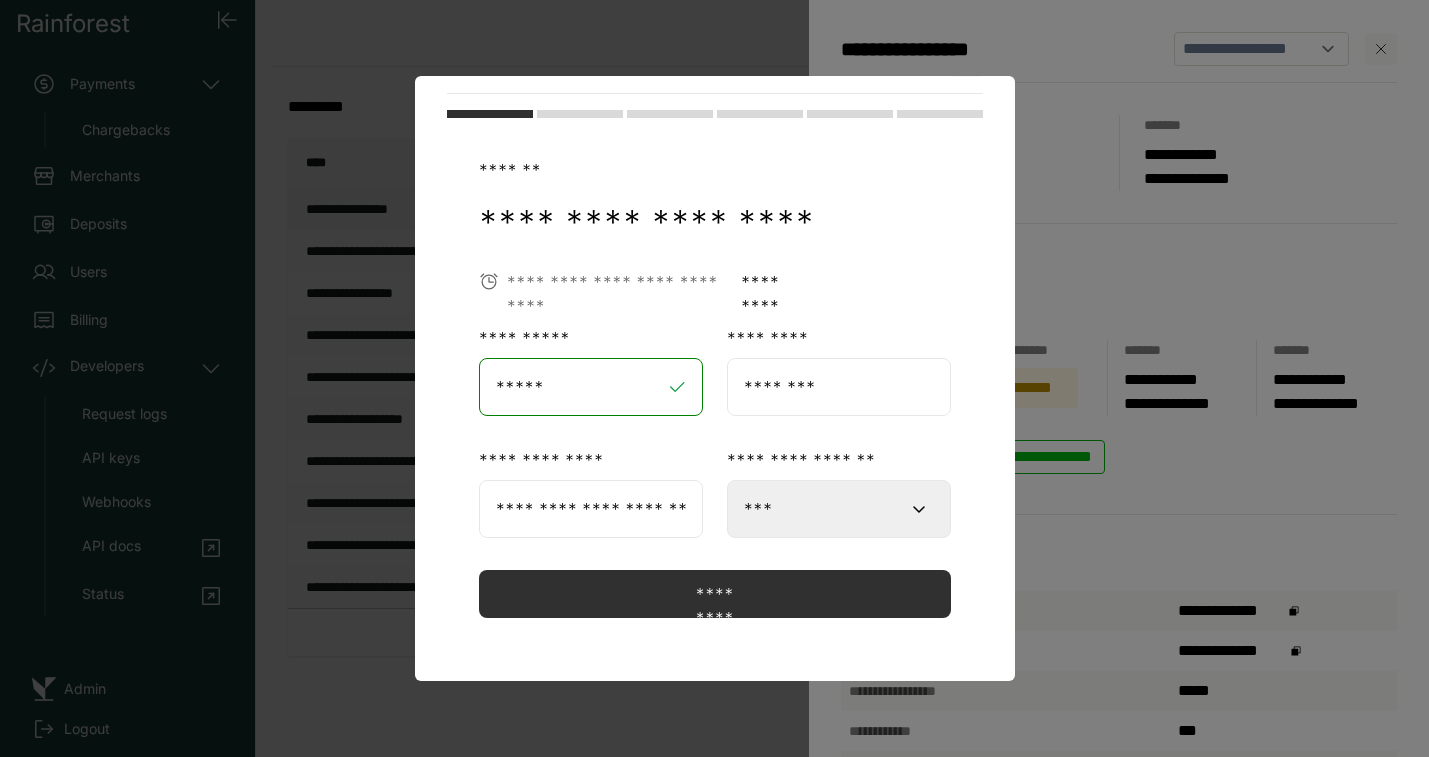 type on "*********" 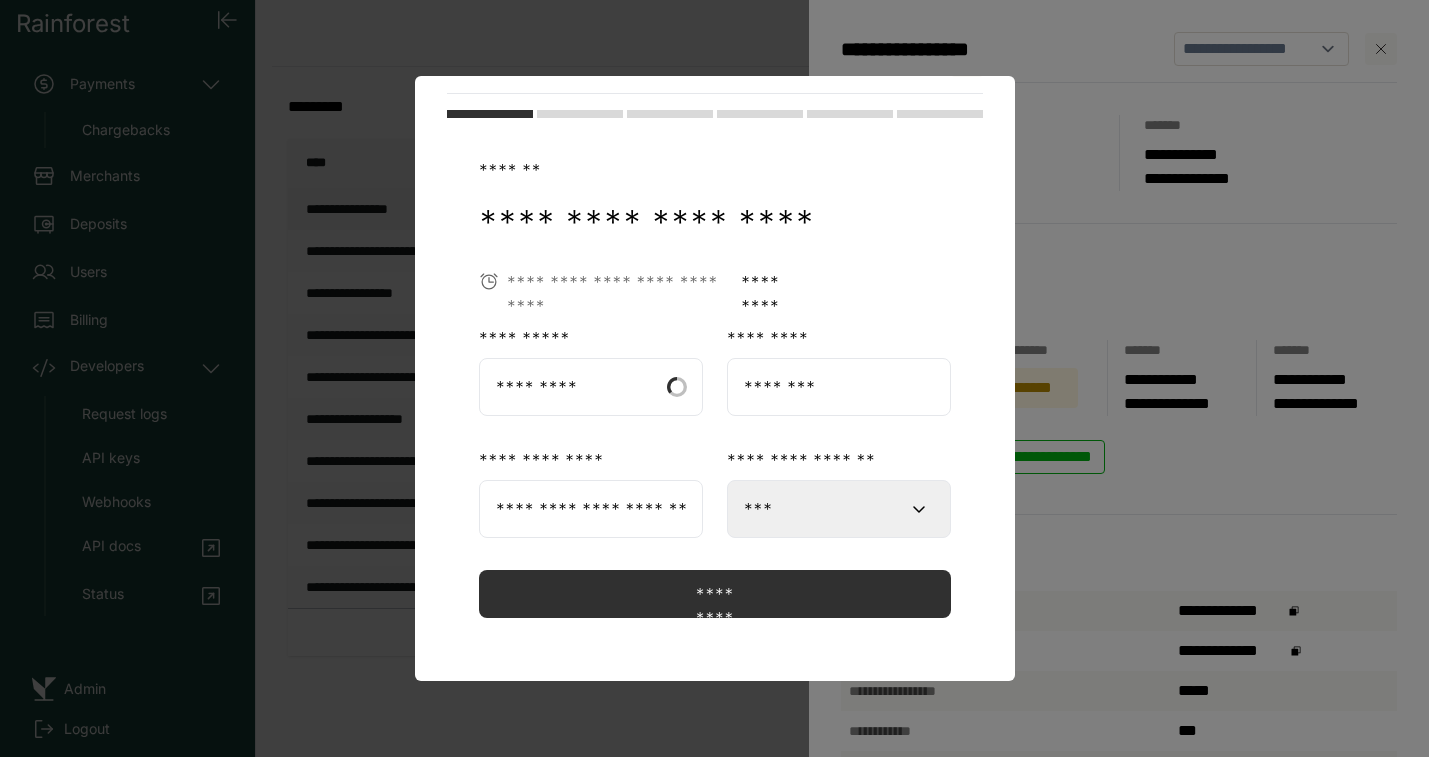 click on "********" at bounding box center [839, 387] 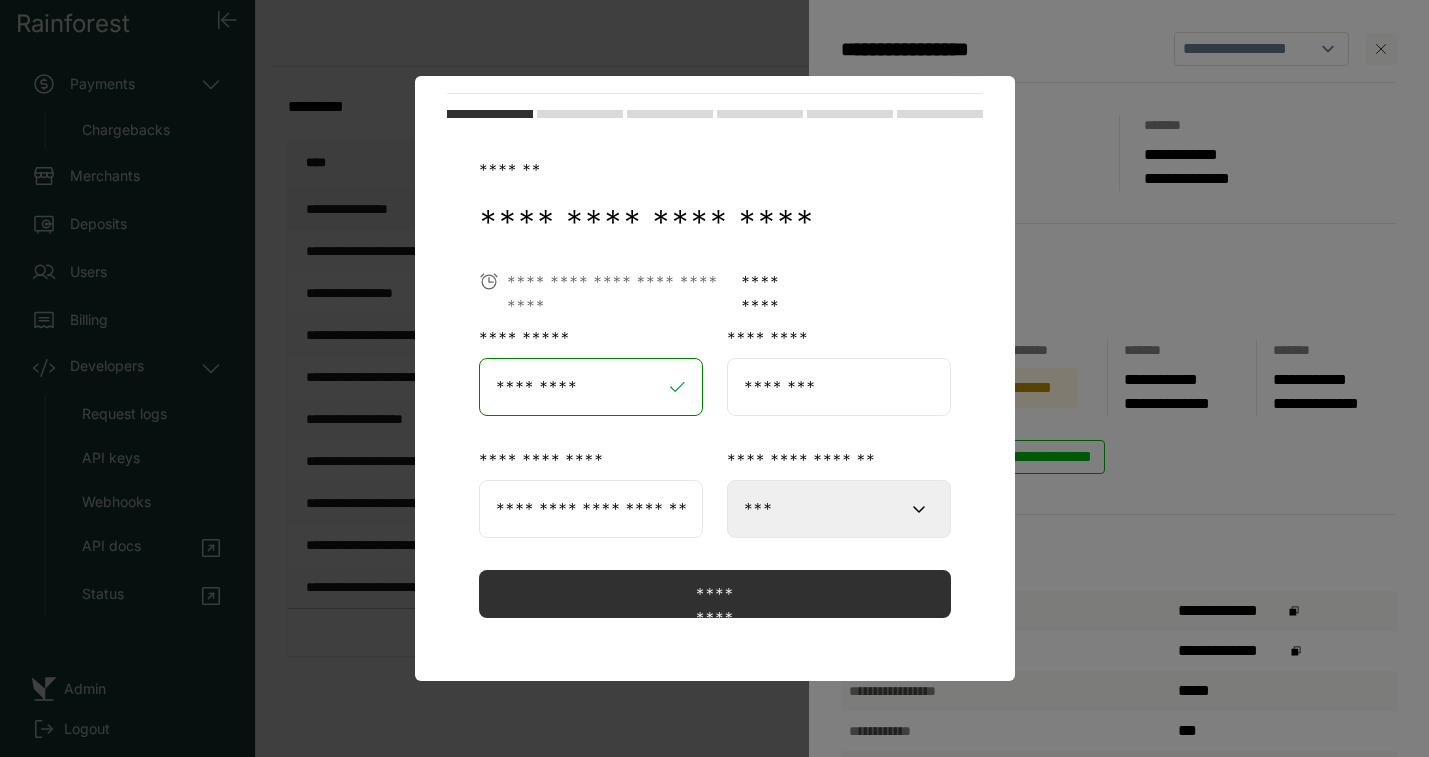 click on "**********" at bounding box center (715, 368) 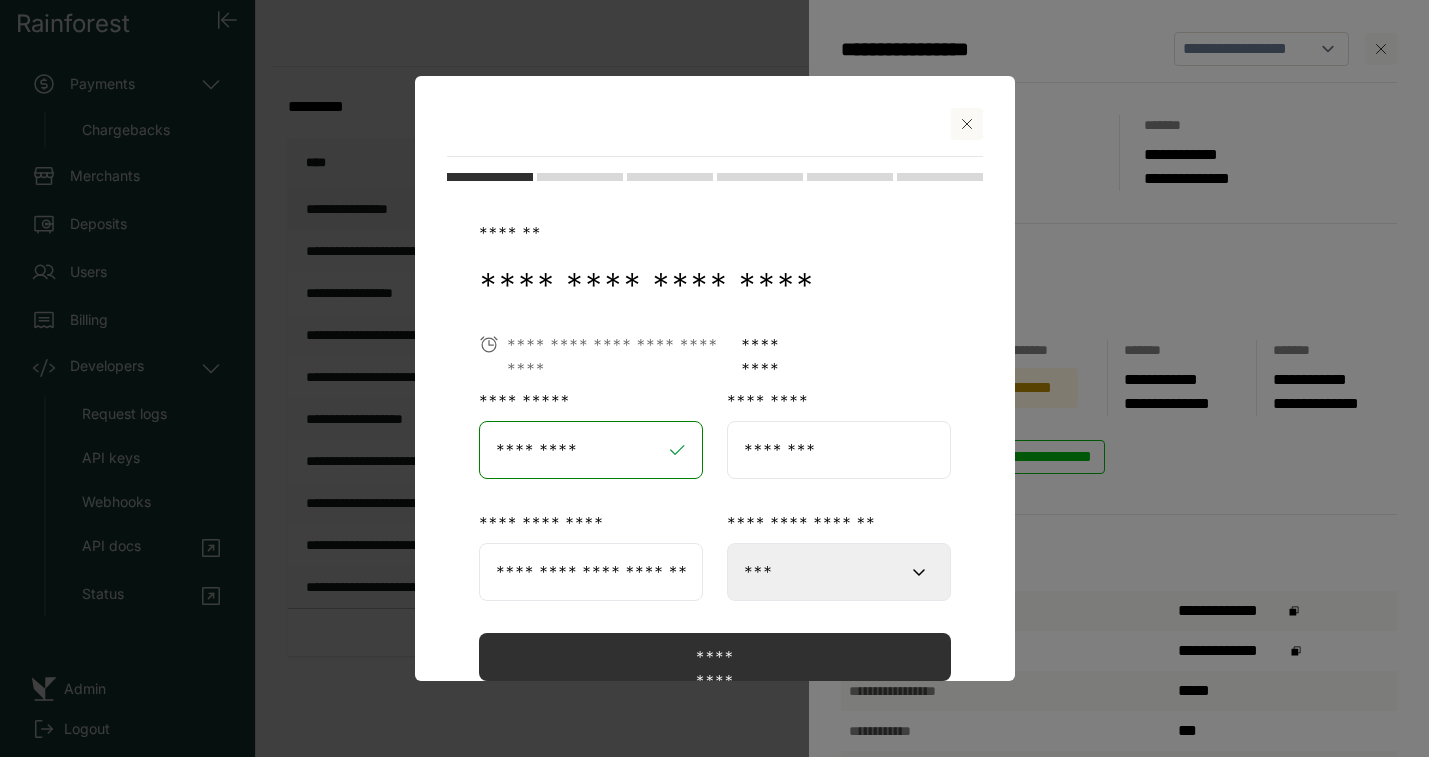 click 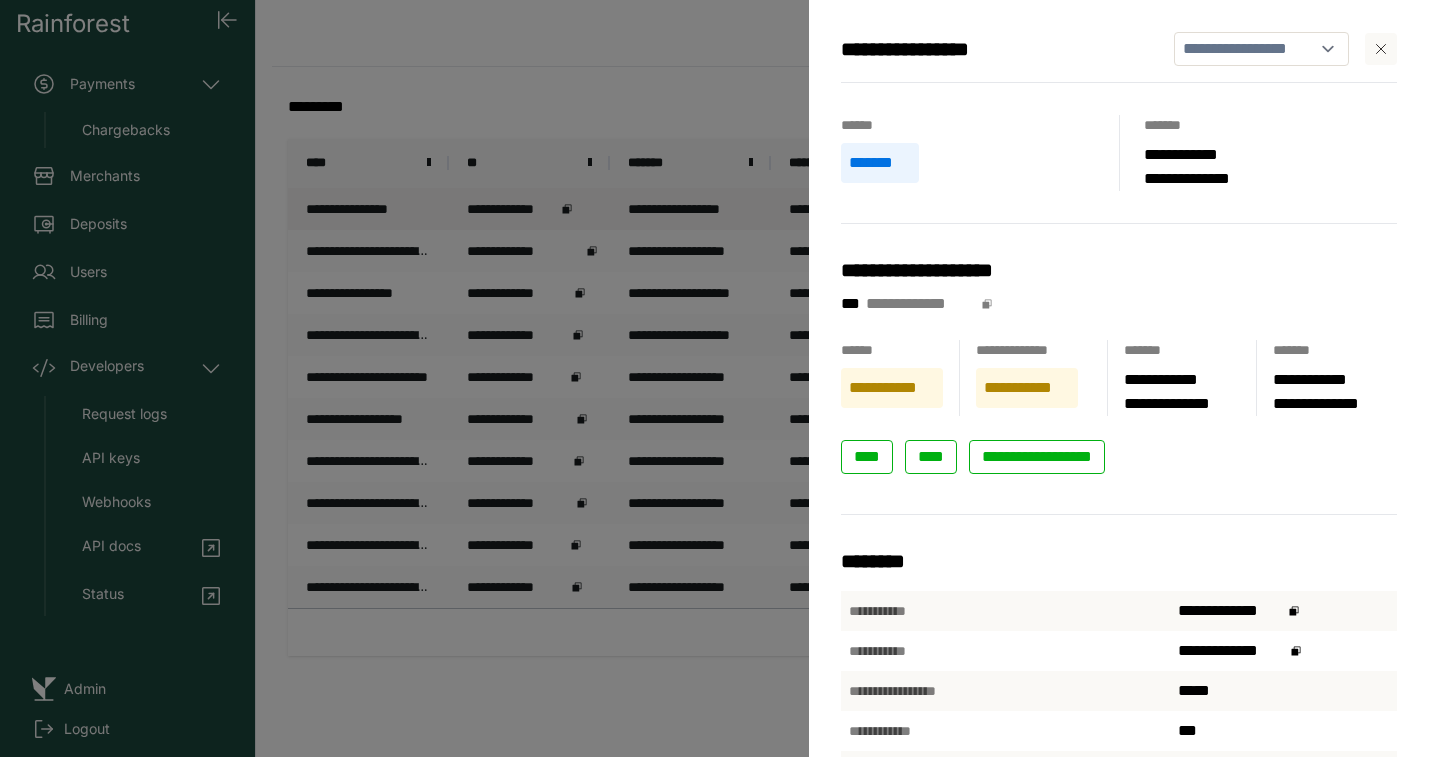 click on "**********" at bounding box center [1119, 270] 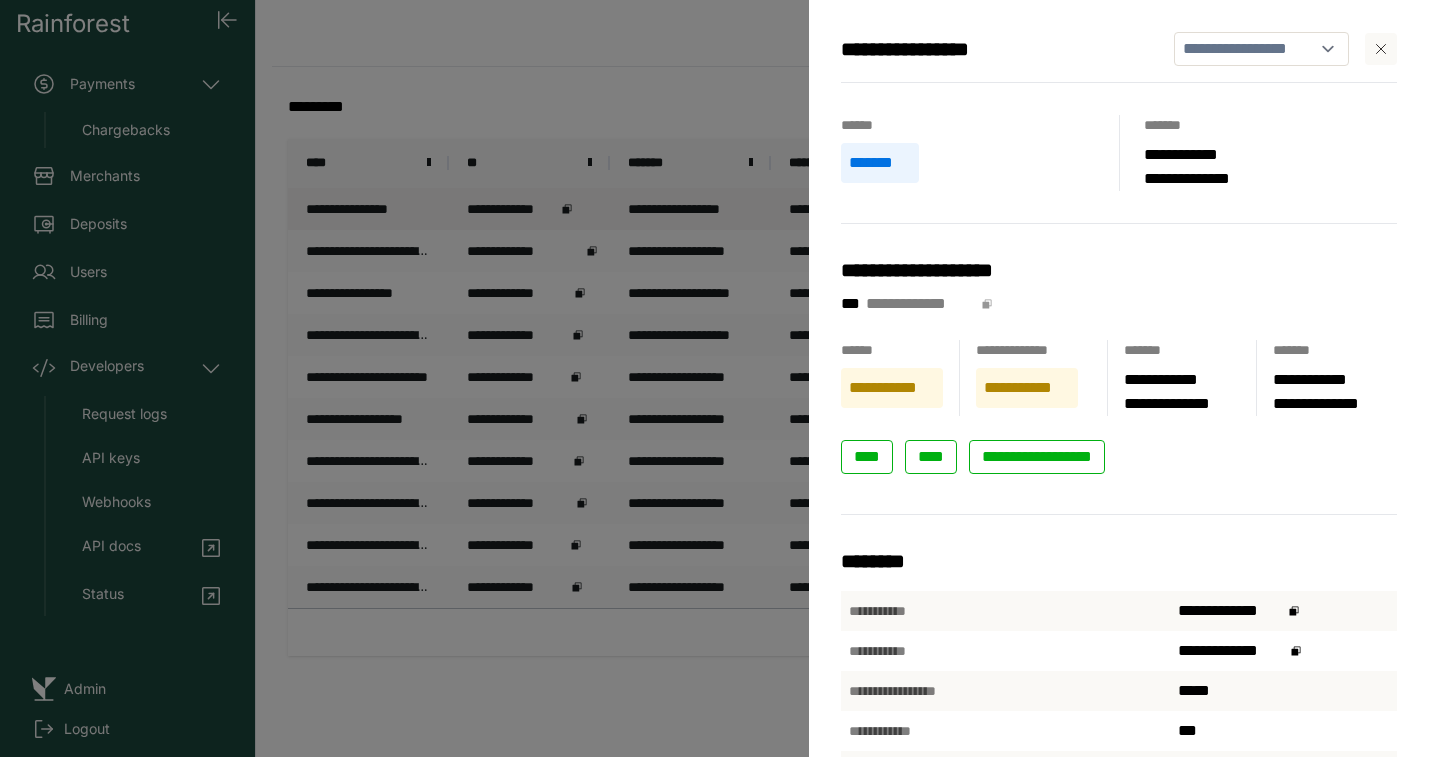 click 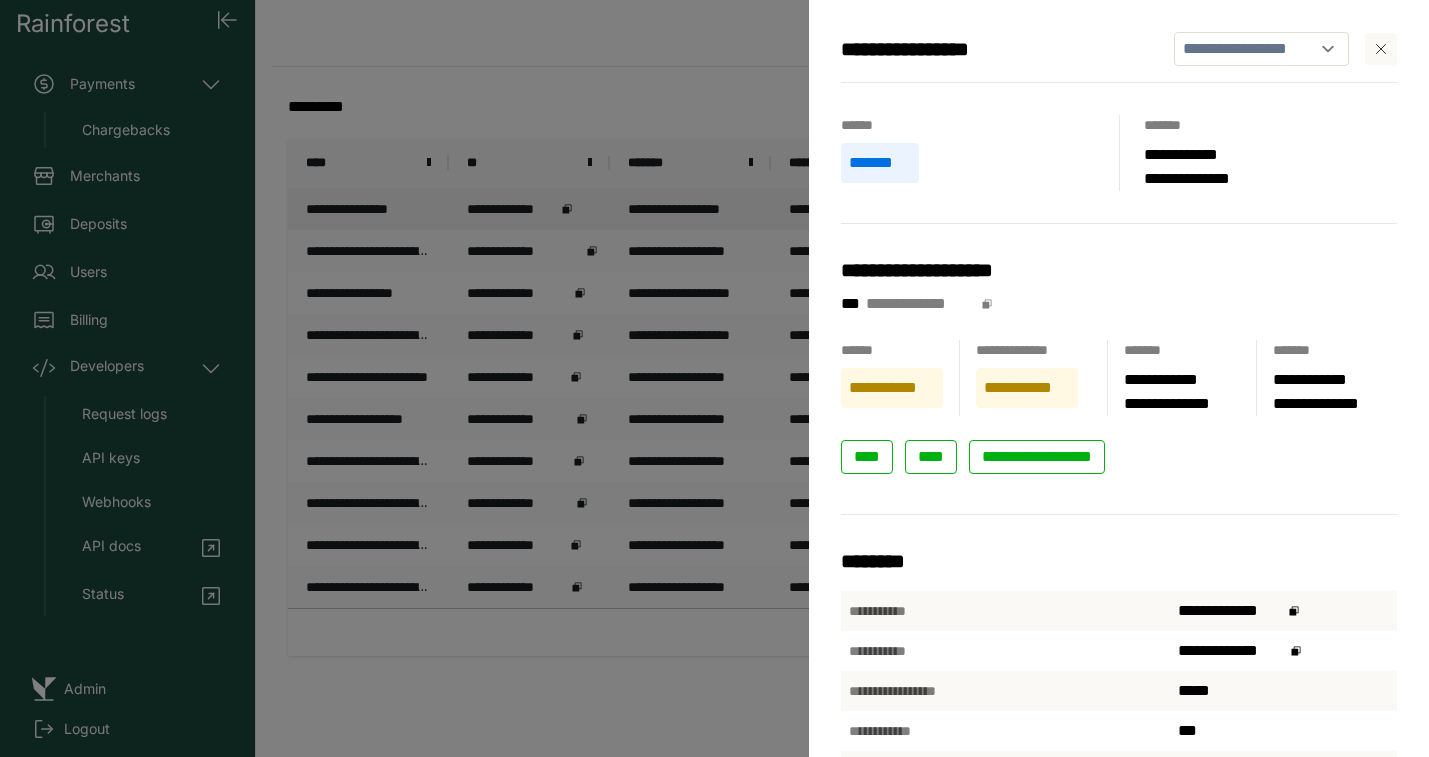 click 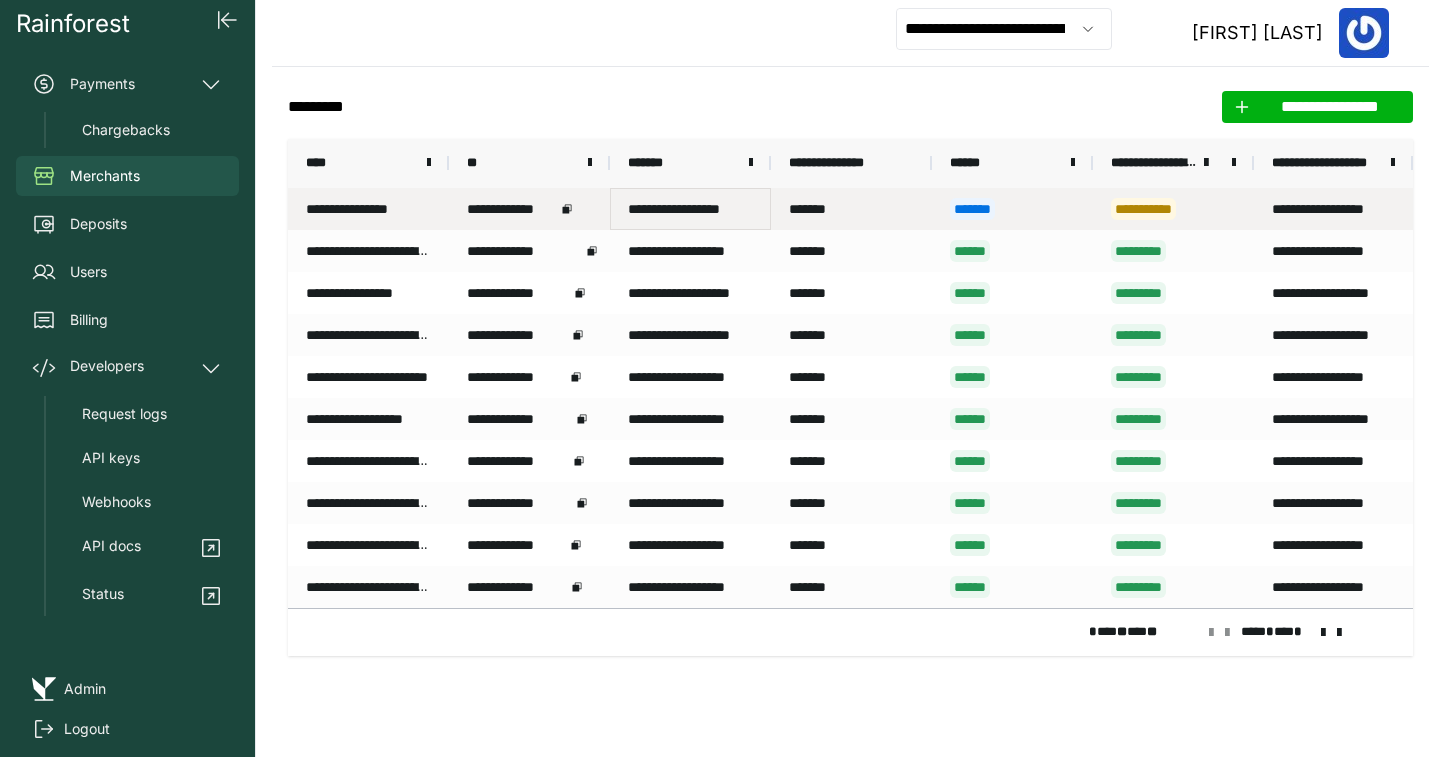 click on "**********" at bounding box center (690, 209) 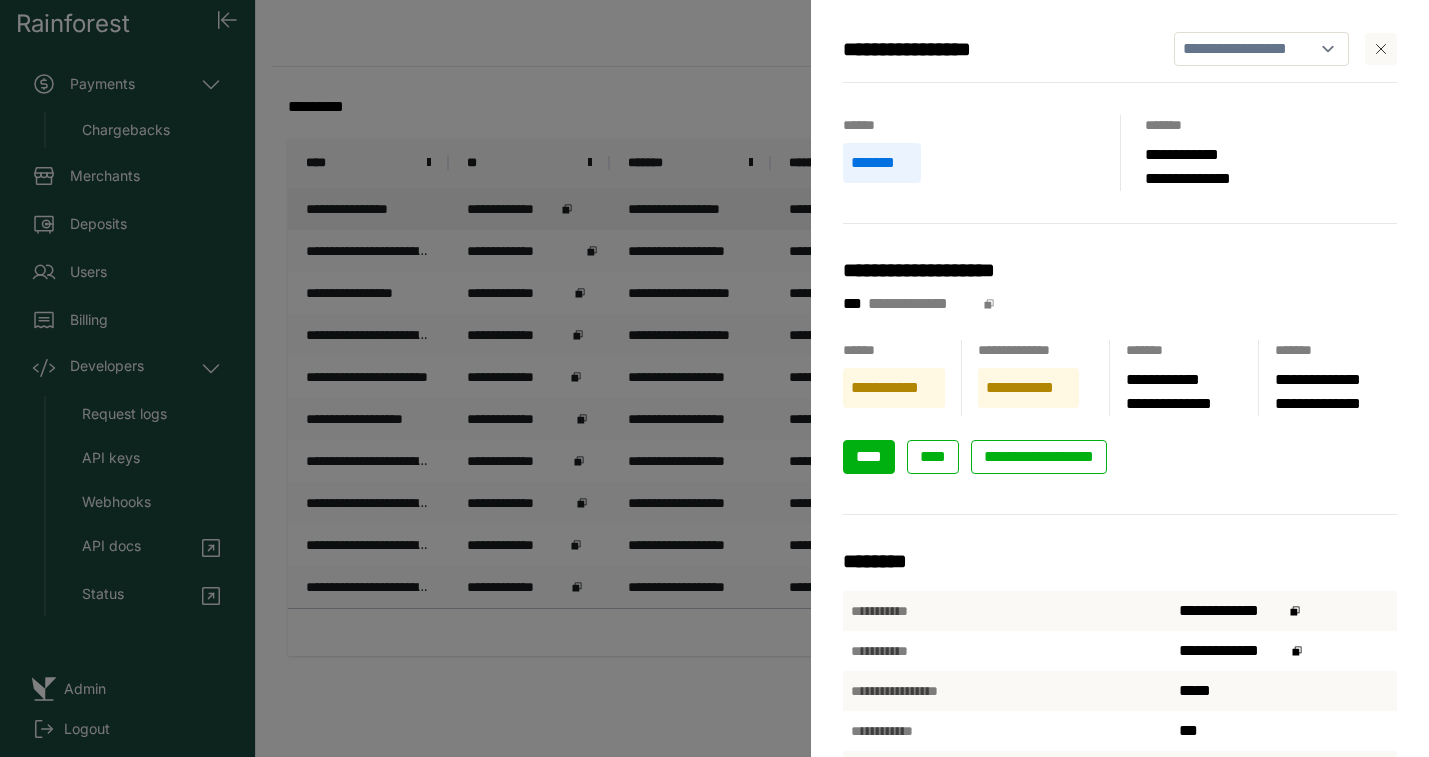 click on "****" at bounding box center (869, 456) 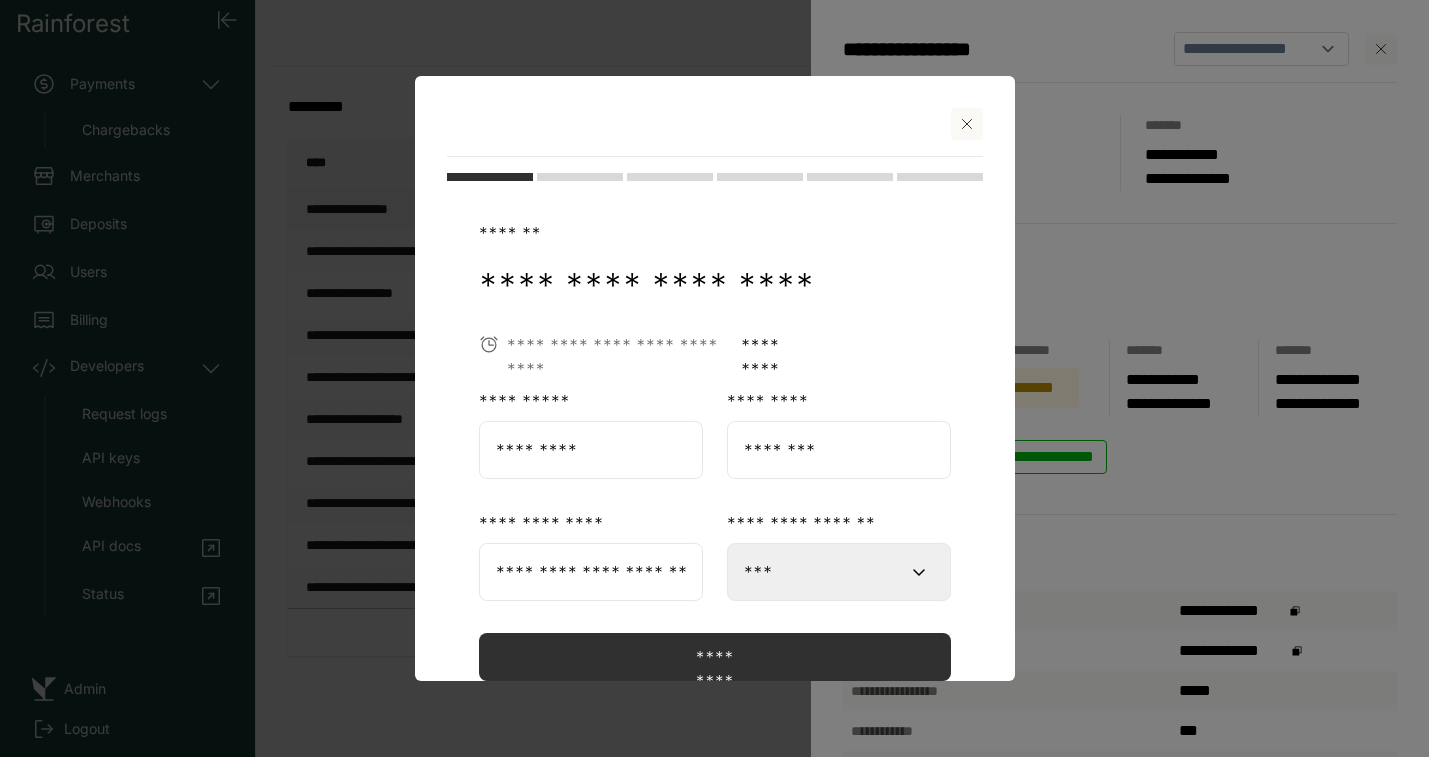 click 